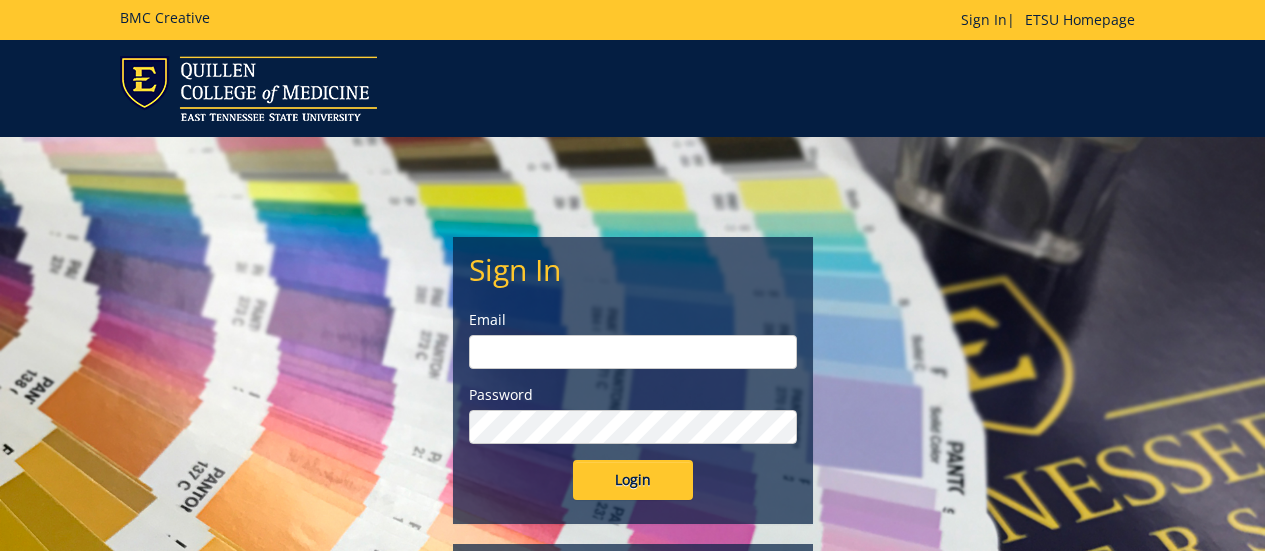scroll, scrollTop: 0, scrollLeft: 0, axis: both 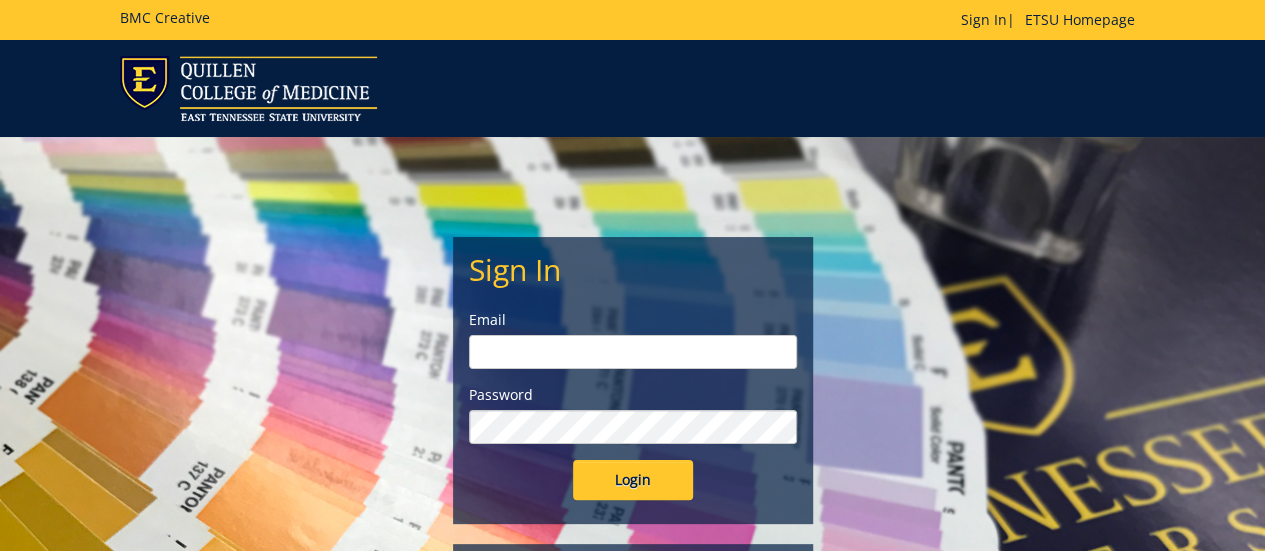 type on "shounc1@etsu.edu" 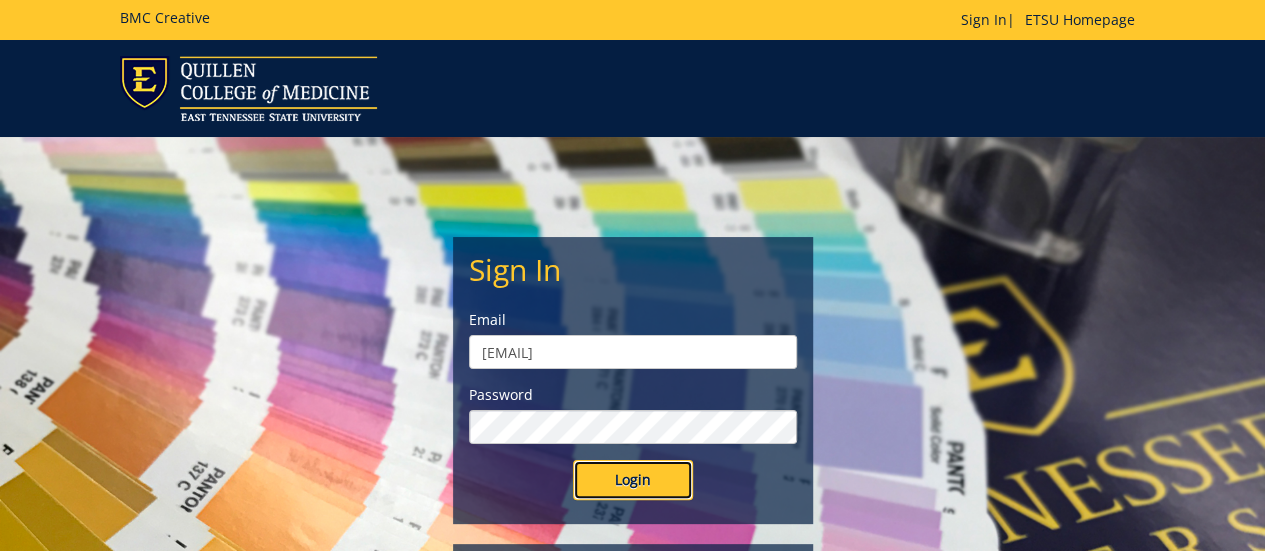 click on "Login" at bounding box center [633, 480] 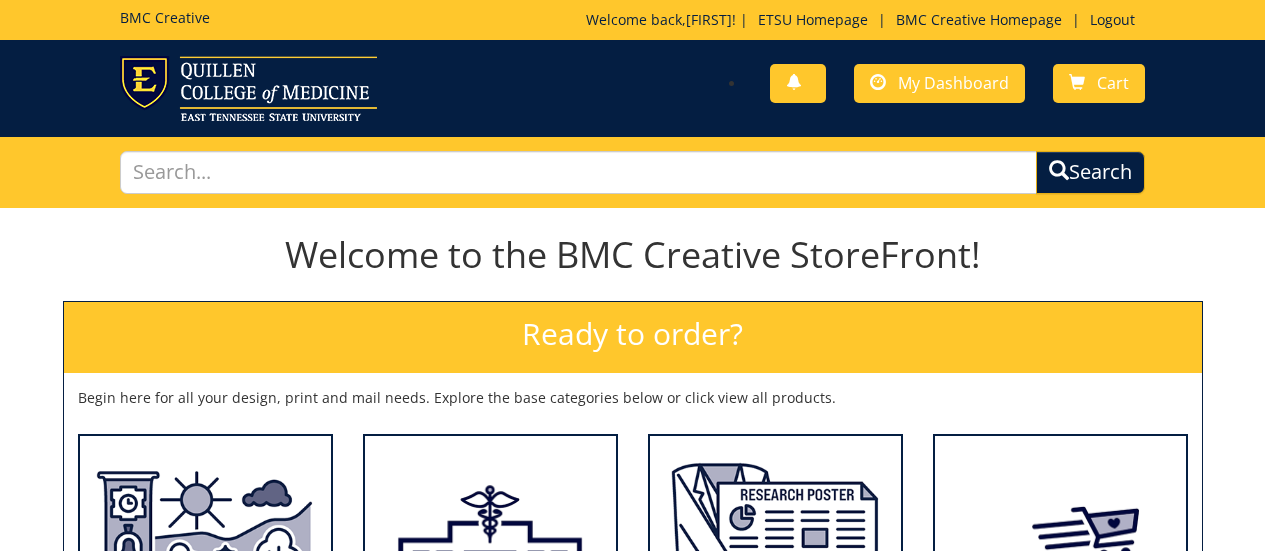 scroll, scrollTop: 0, scrollLeft: 0, axis: both 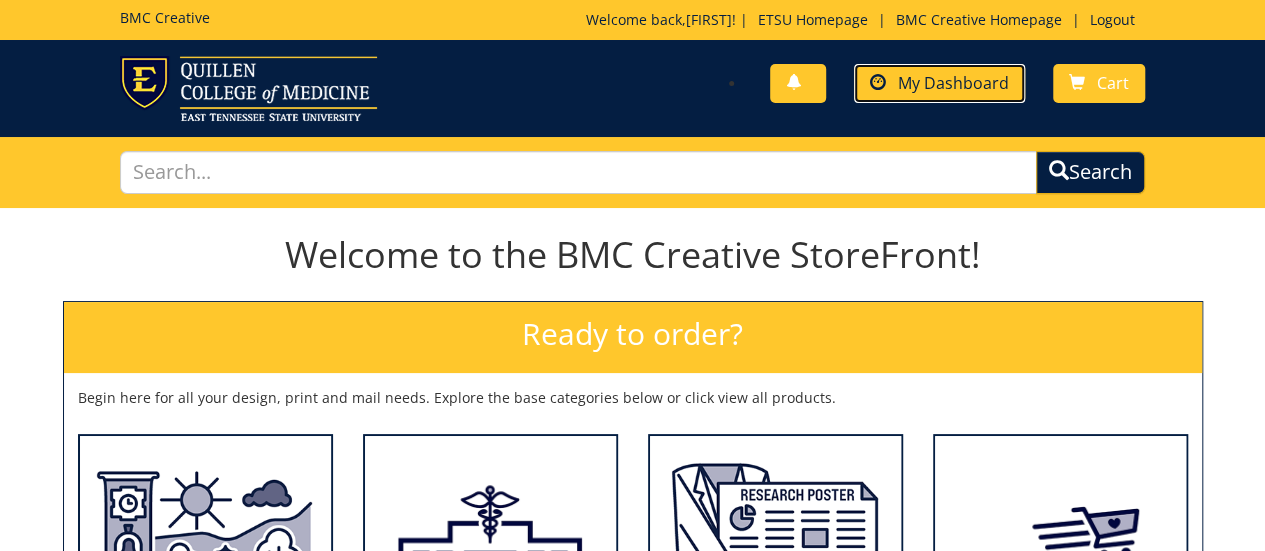 click on "My Dashboard" at bounding box center [953, 83] 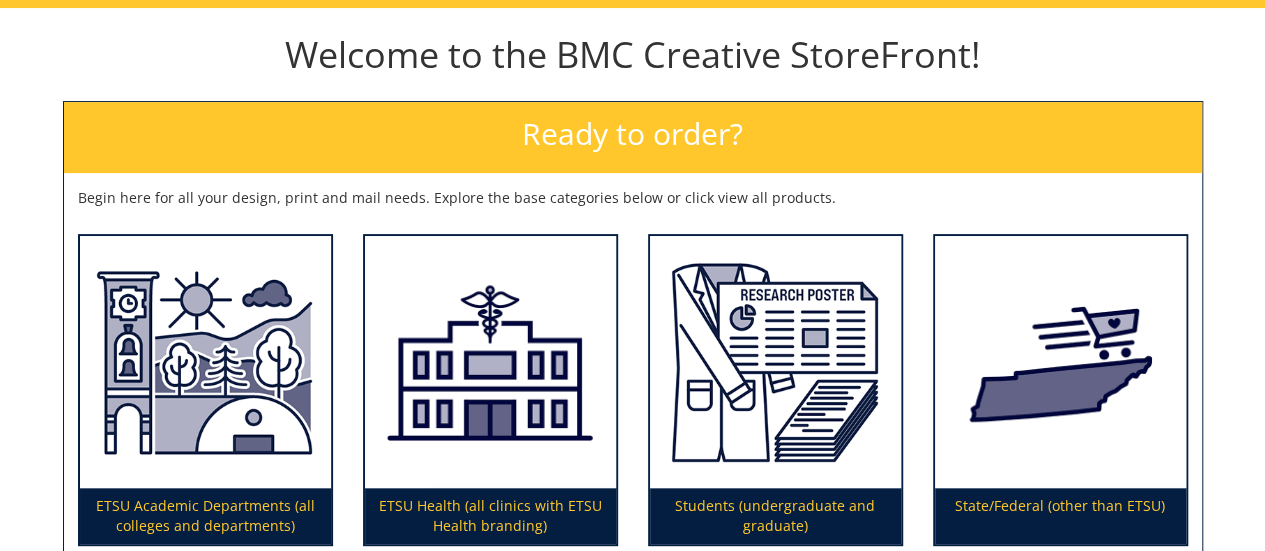 scroll, scrollTop: 464, scrollLeft: 0, axis: vertical 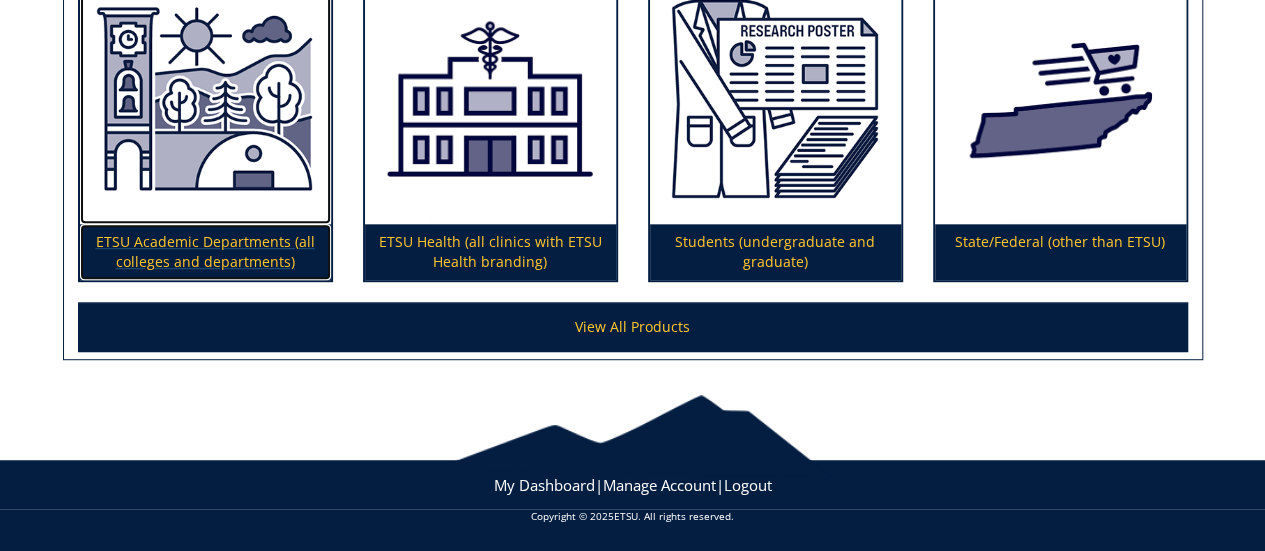 click at bounding box center [205, 98] 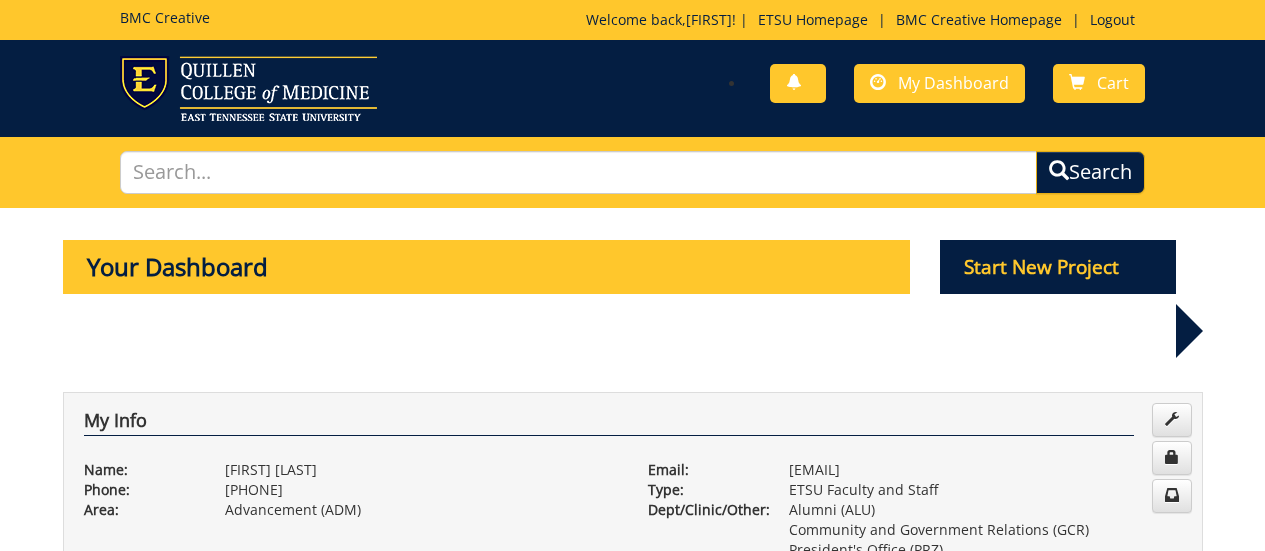 scroll, scrollTop: 100, scrollLeft: 0, axis: vertical 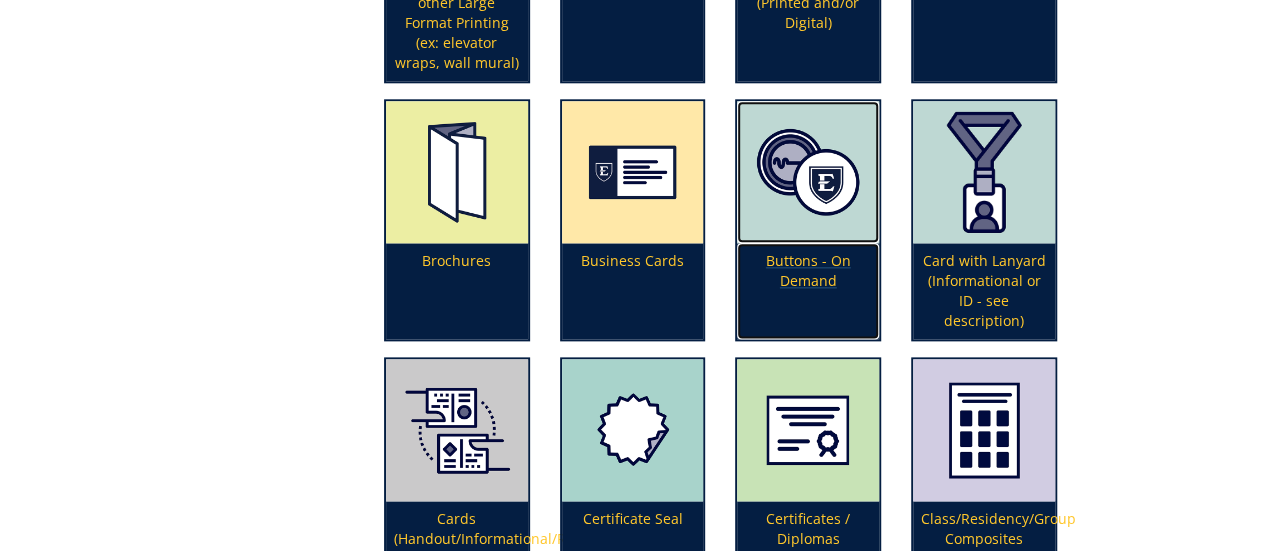 click on "Buttons - On Demand" at bounding box center (808, 291) 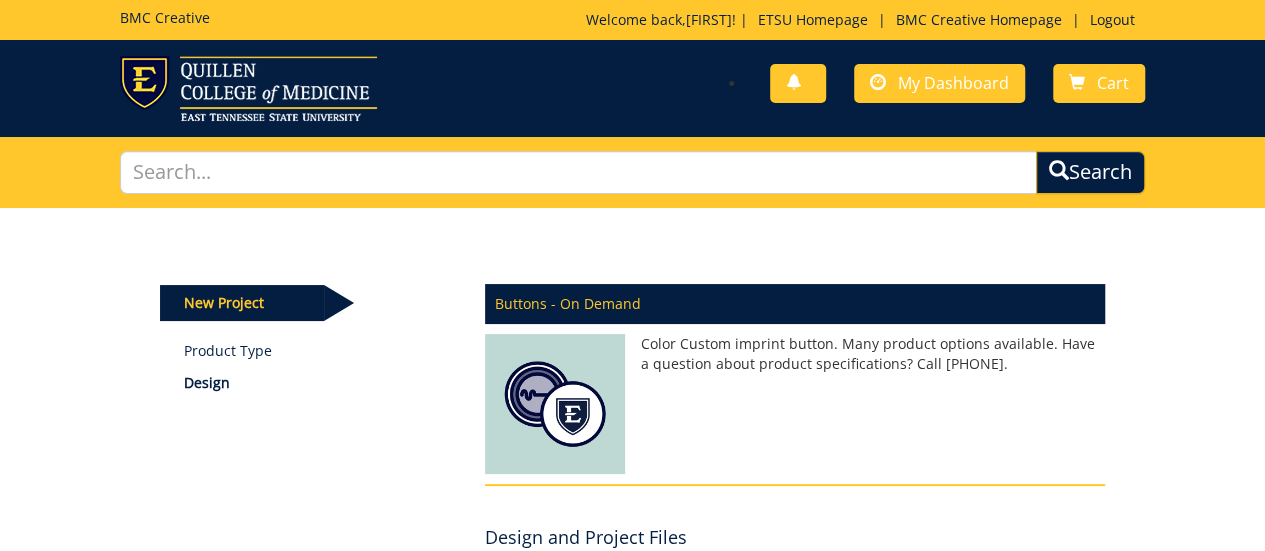 scroll, scrollTop: 200, scrollLeft: 0, axis: vertical 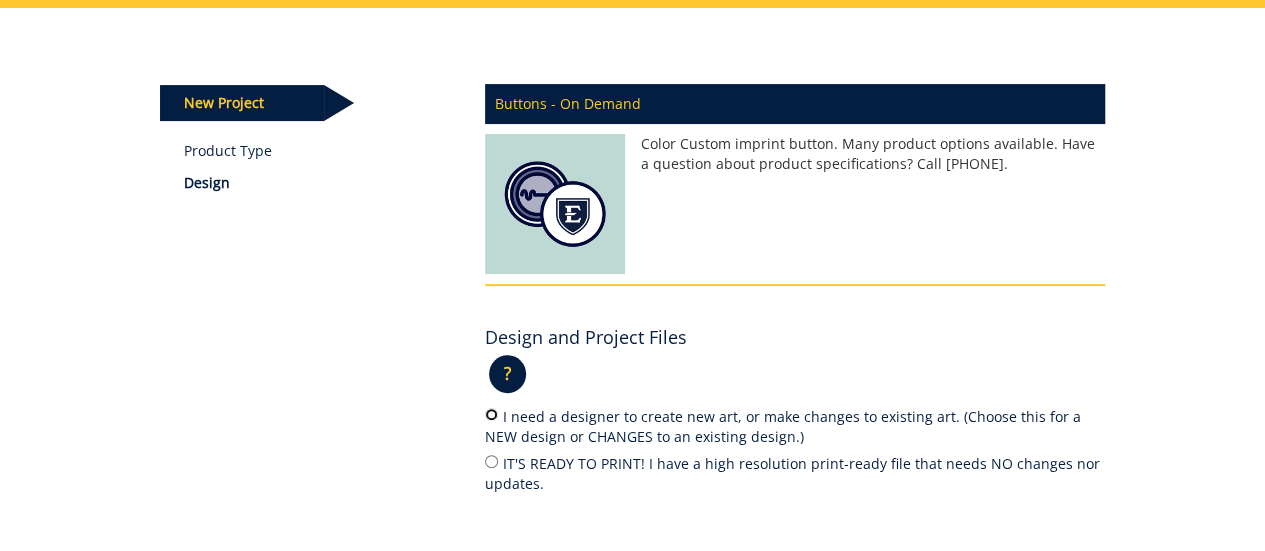 click on "I need a designer to create new art, or make changes to existing art. (Choose this for a NEW design or CHANGES to an existing design.)" at bounding box center (491, 414) 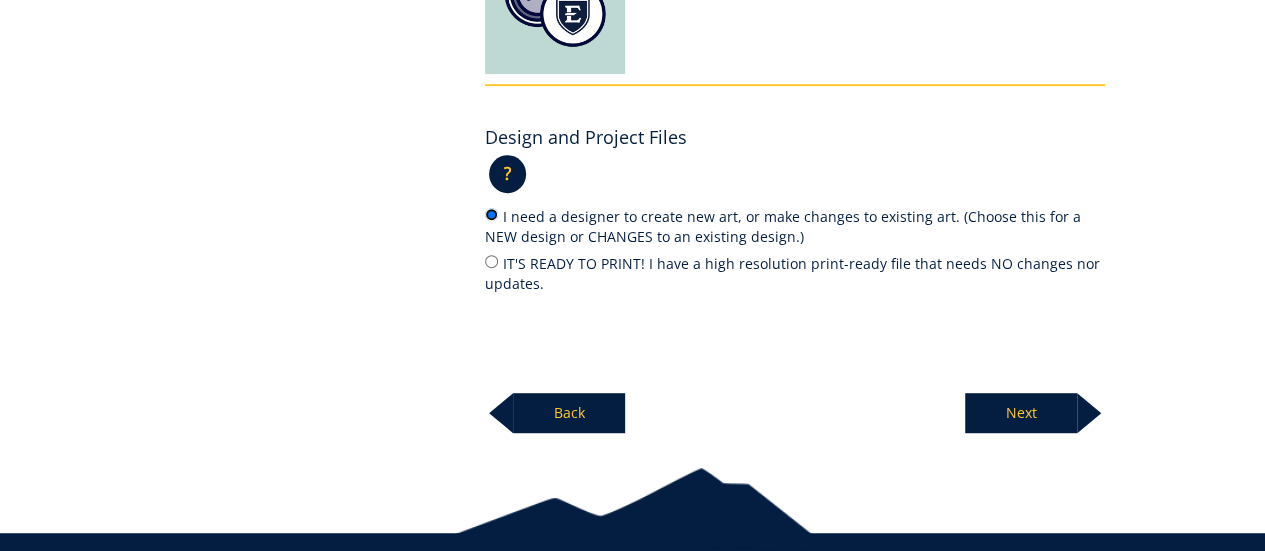 scroll, scrollTop: 474, scrollLeft: 0, axis: vertical 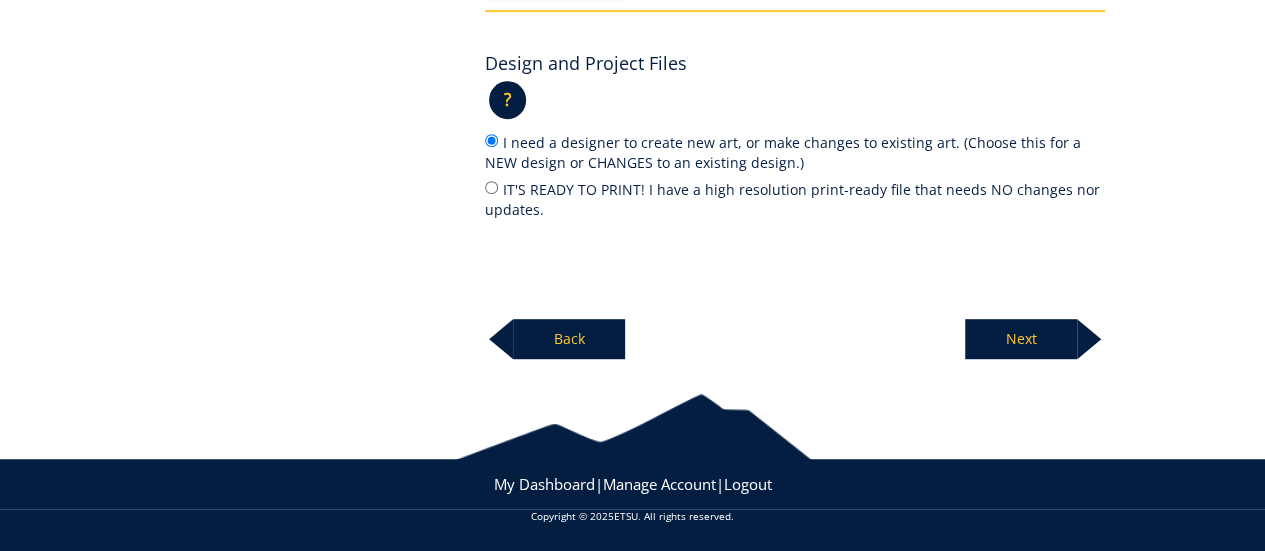 click on "Next" at bounding box center (1021, 339) 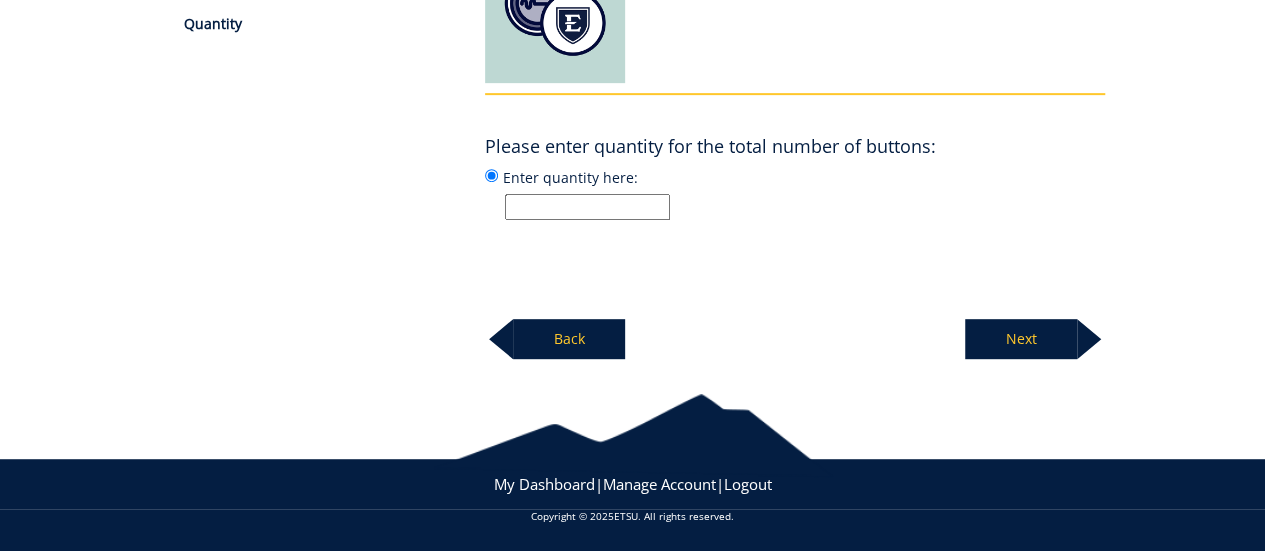 scroll, scrollTop: 291, scrollLeft: 0, axis: vertical 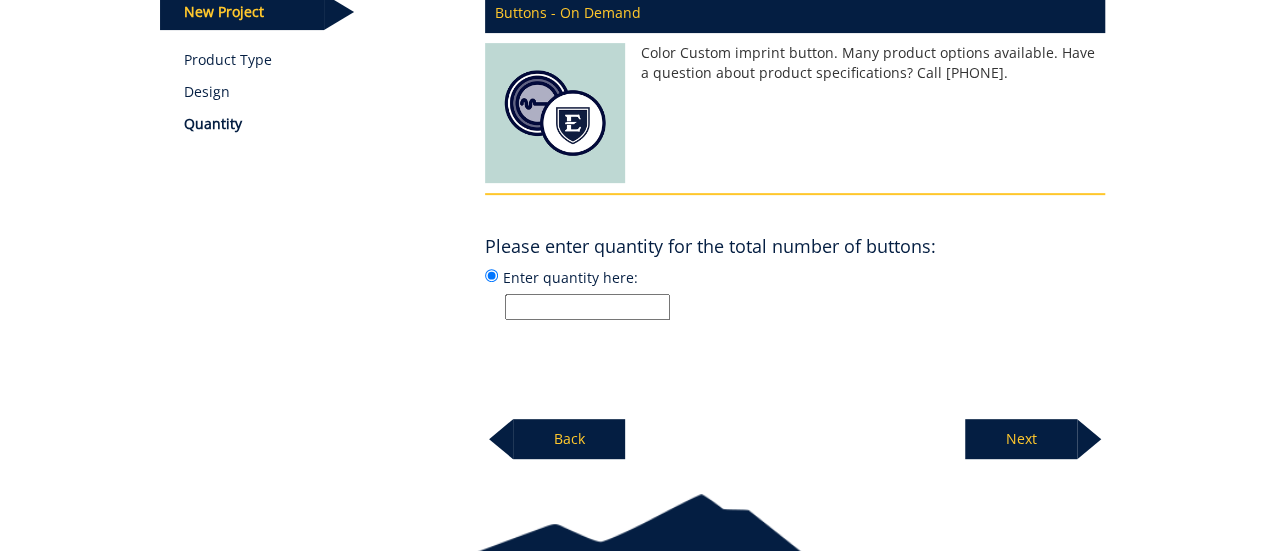 click on "Enter quantity here:" at bounding box center (587, 307) 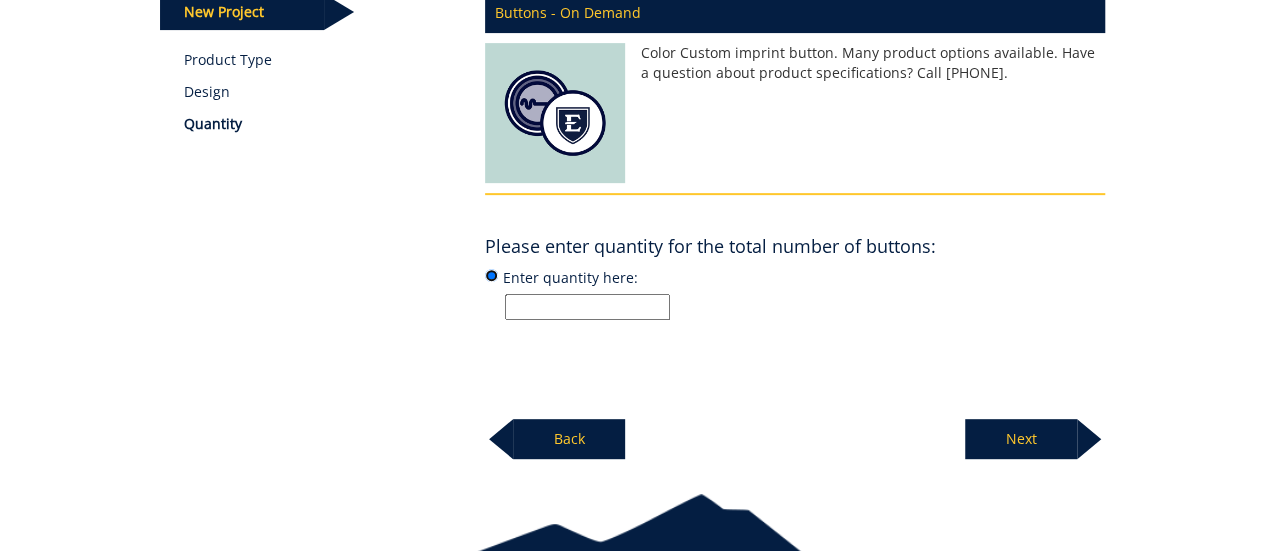 click on "Enter quantity here:" at bounding box center (491, 275) 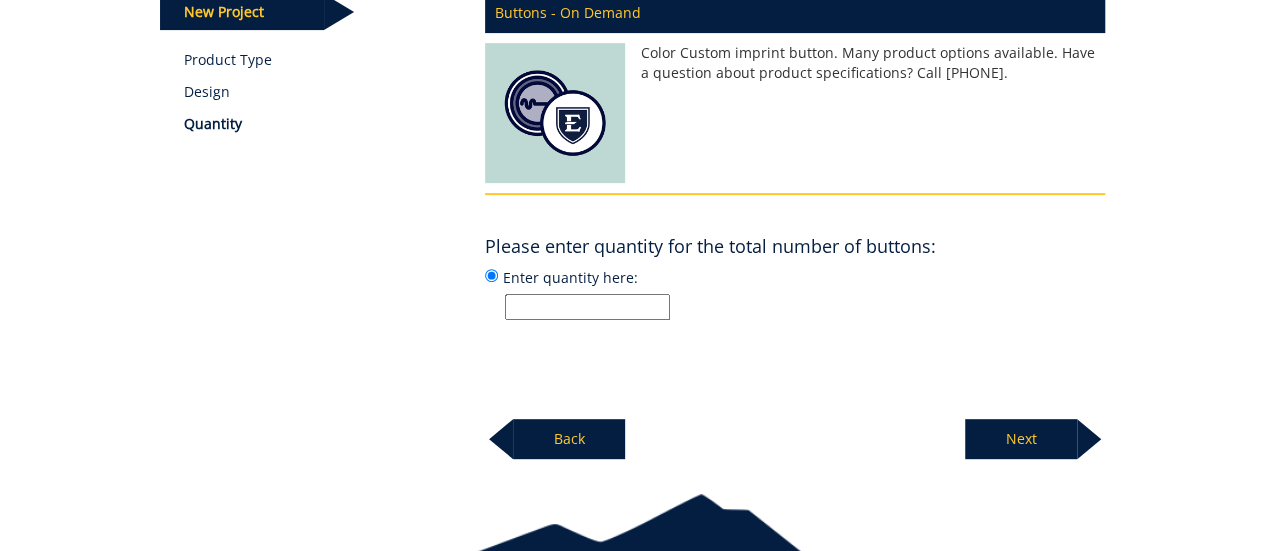 click on "Enter quantity here:" at bounding box center (587, 307) 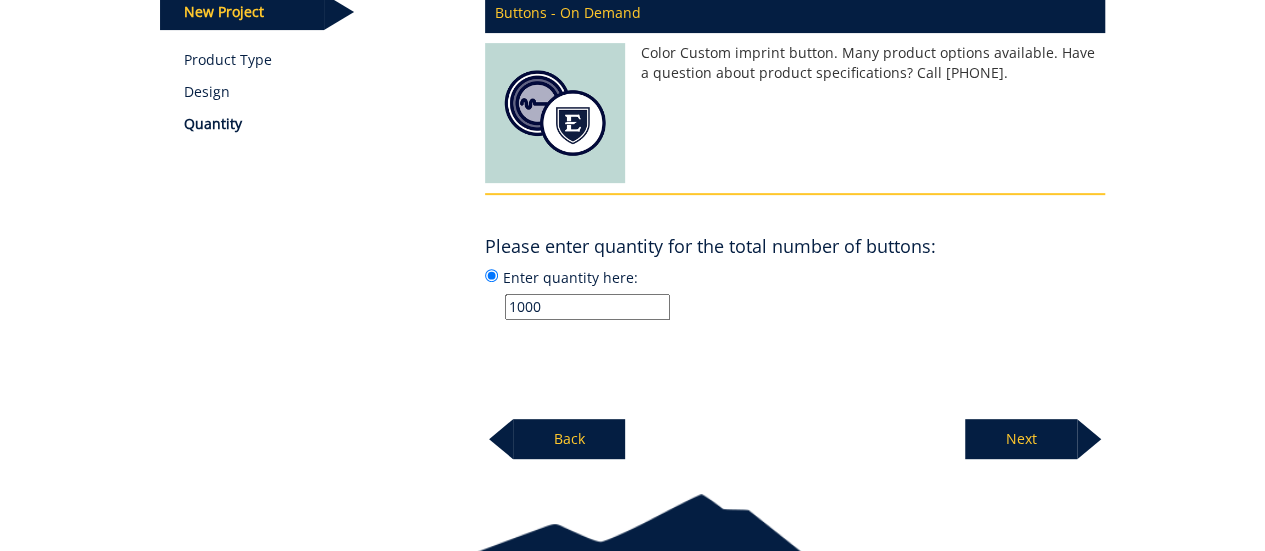 type on "1000" 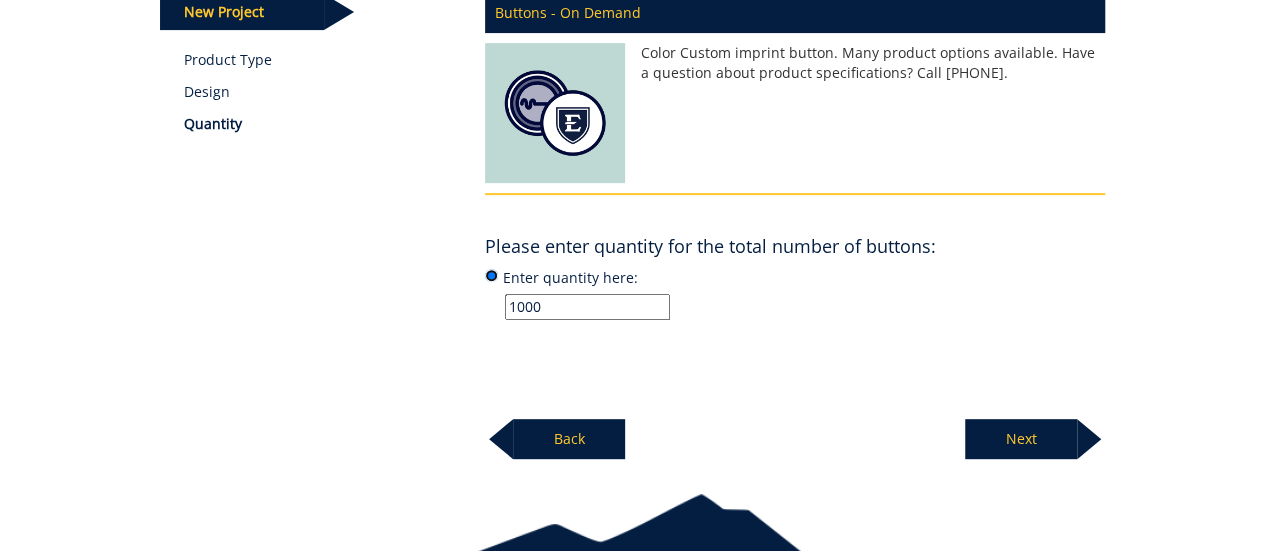 click on "Enter quantity here: 1000" at bounding box center (491, 275) 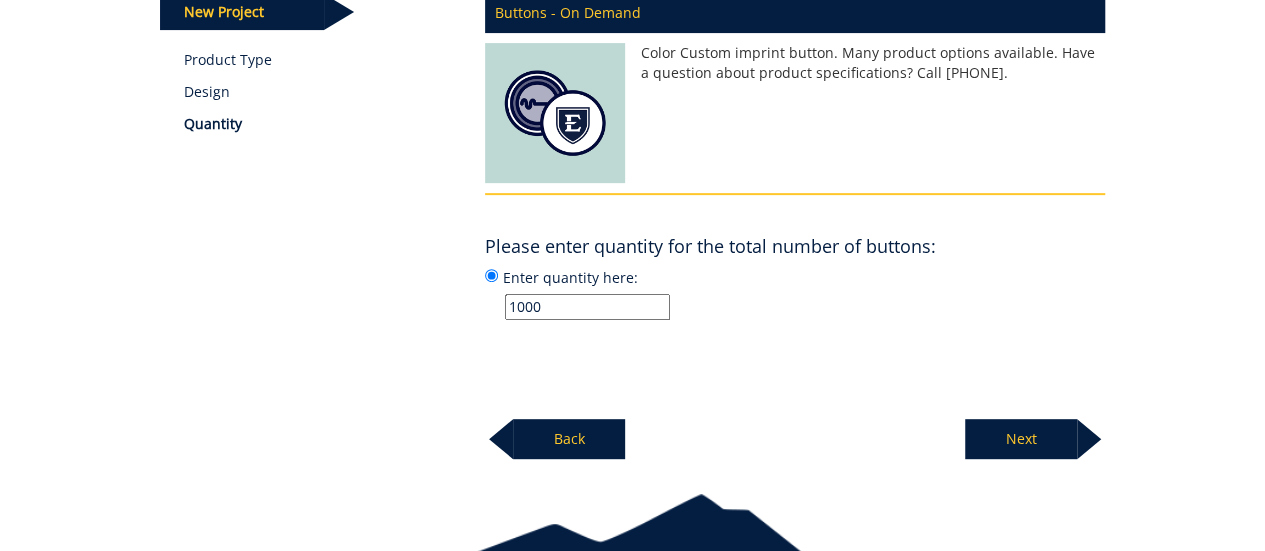 drag, startPoint x: 1035, startPoint y: 423, endPoint x: 1025, endPoint y: 451, distance: 29.732138 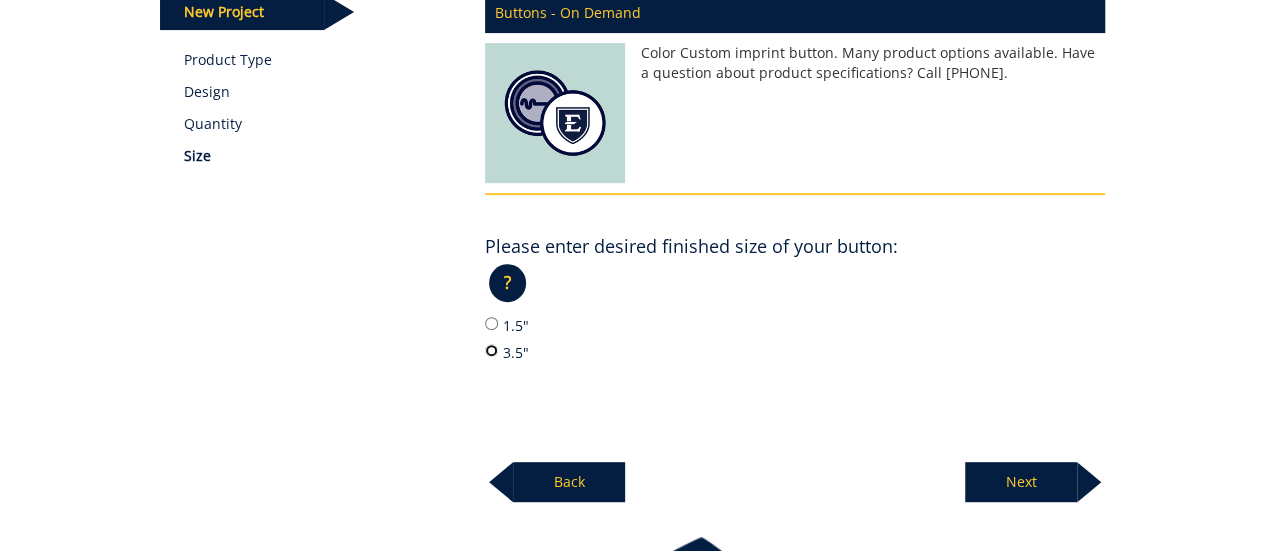 click on "3.5"" at bounding box center [491, 350] 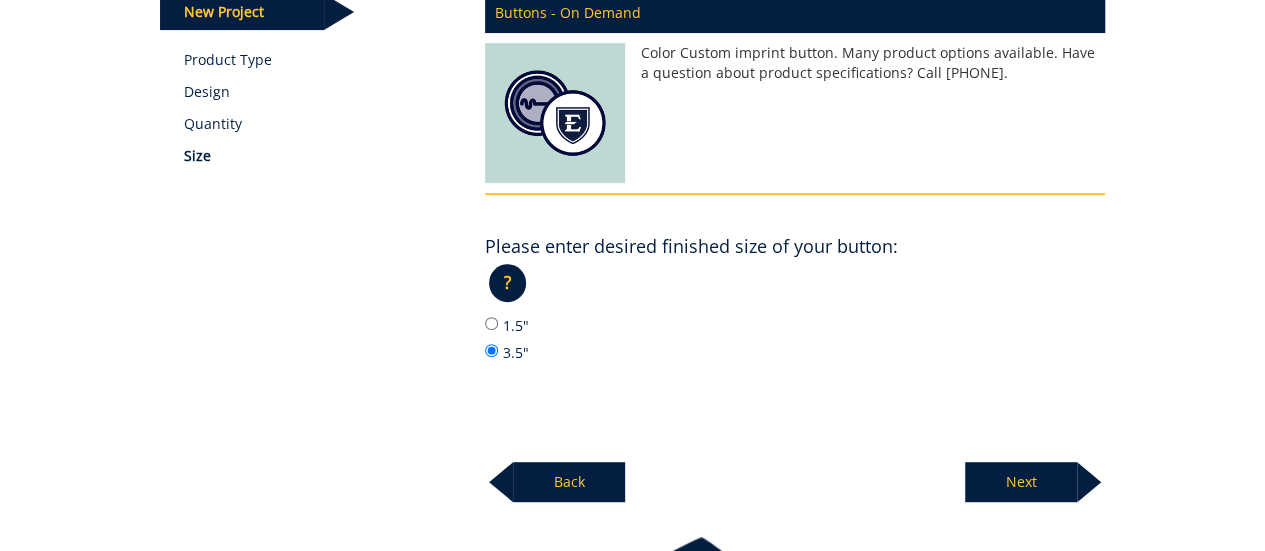 click on "Next" at bounding box center (1021, 482) 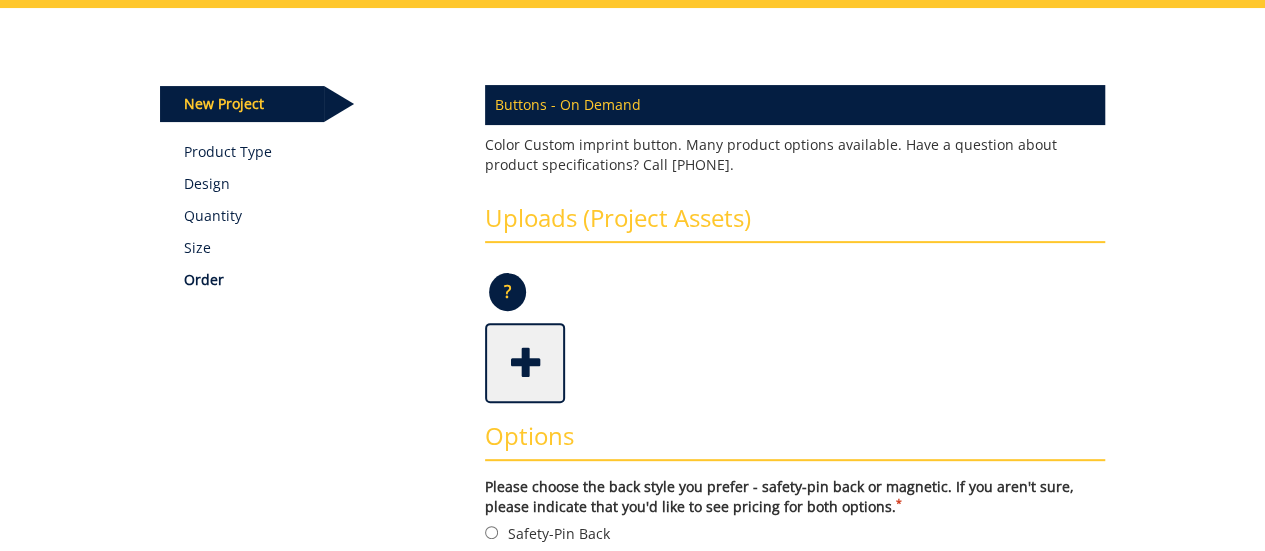 scroll, scrollTop: 400, scrollLeft: 0, axis: vertical 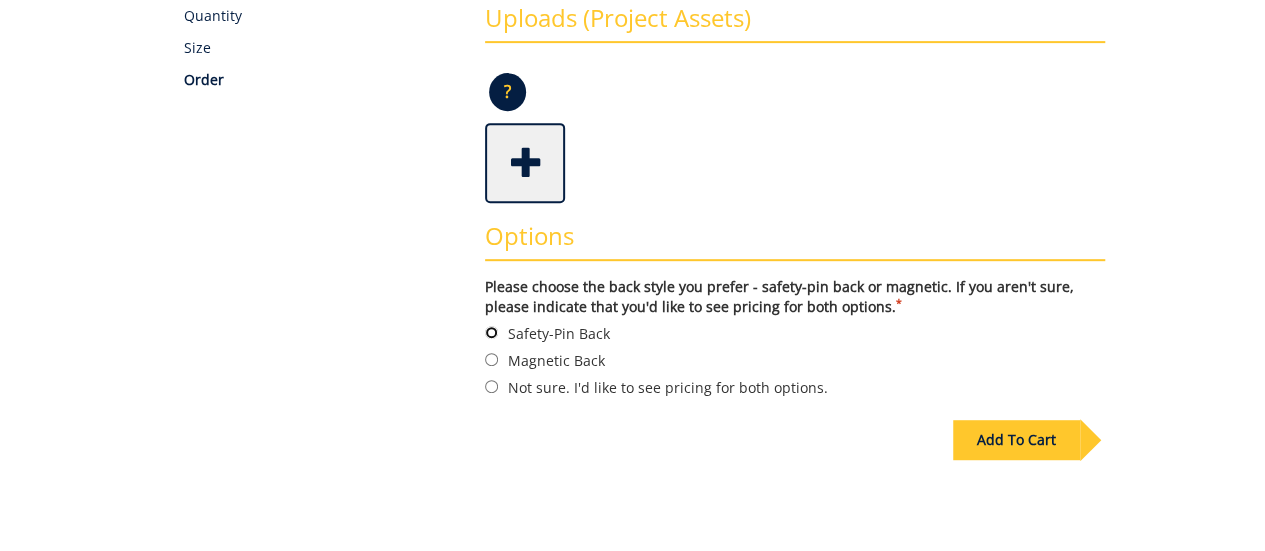 click on "Safety-Pin Back" at bounding box center (491, 332) 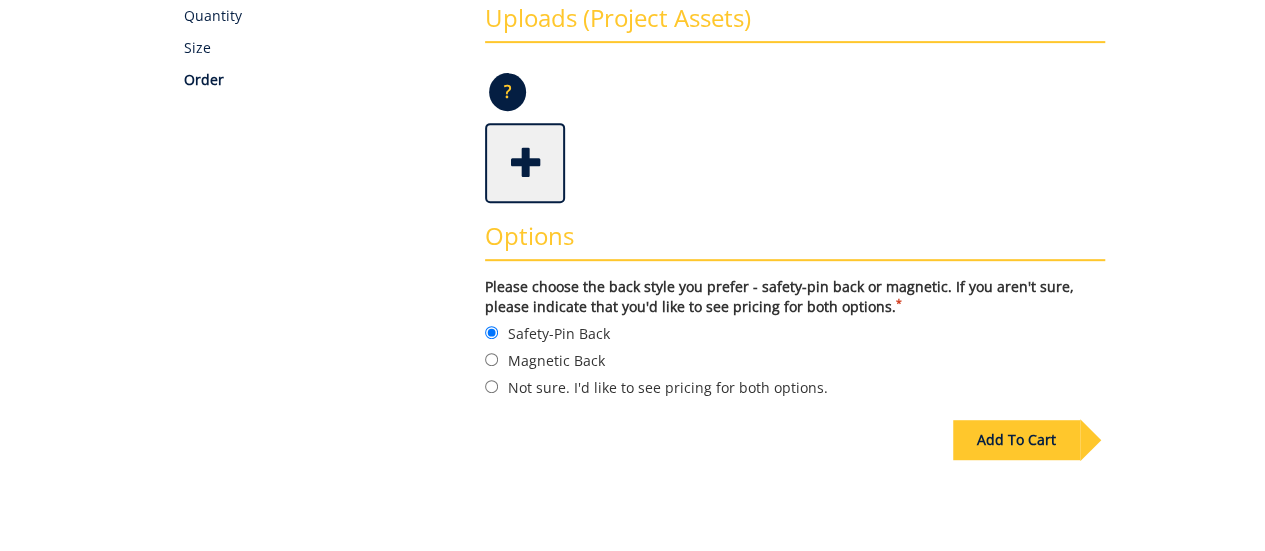 click on "Add To Cart" at bounding box center (1016, 440) 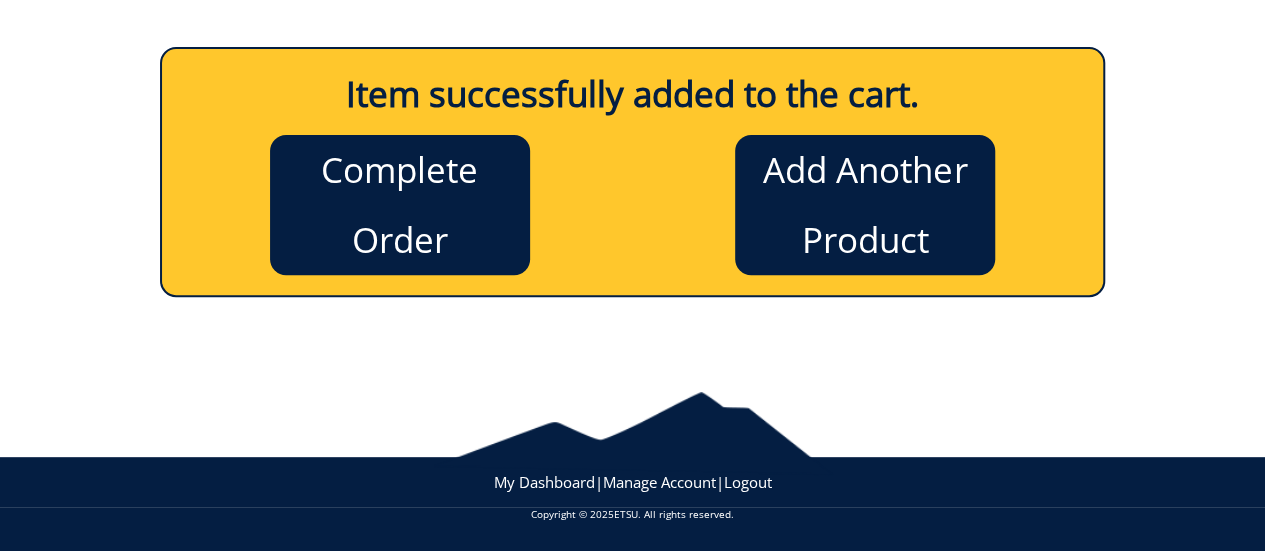 scroll, scrollTop: 224, scrollLeft: 0, axis: vertical 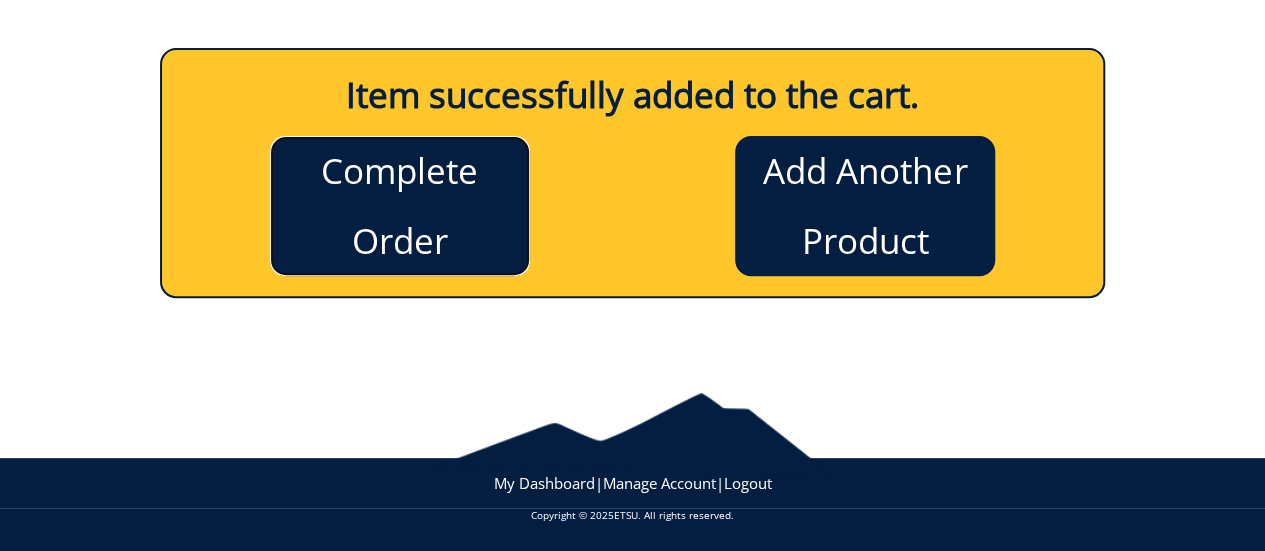 click on "Complete Order" at bounding box center (400, 206) 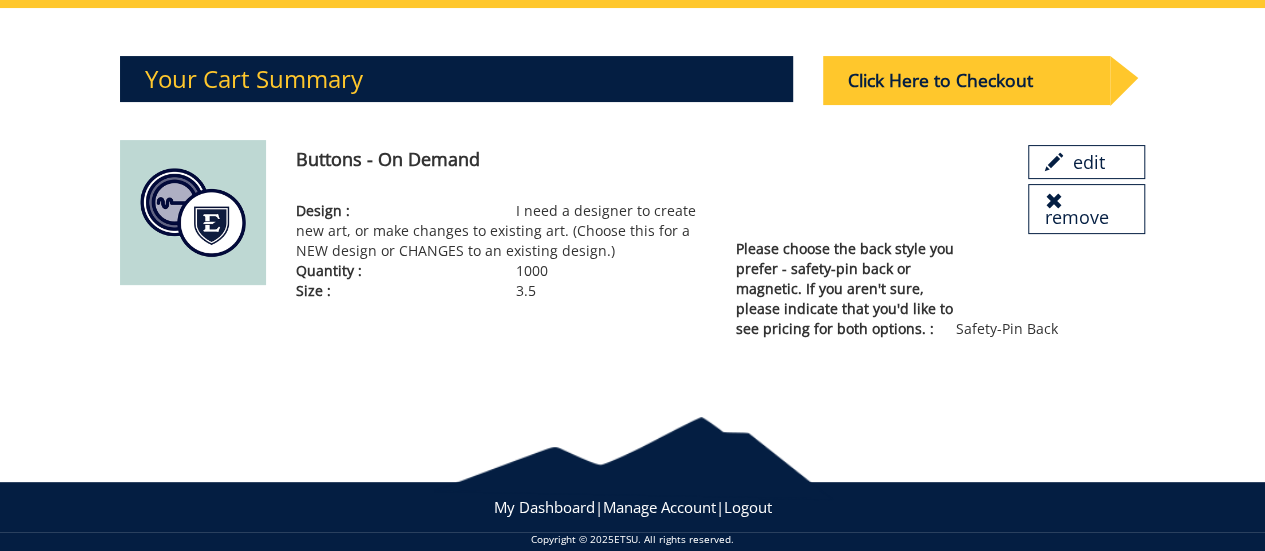 scroll, scrollTop: 224, scrollLeft: 0, axis: vertical 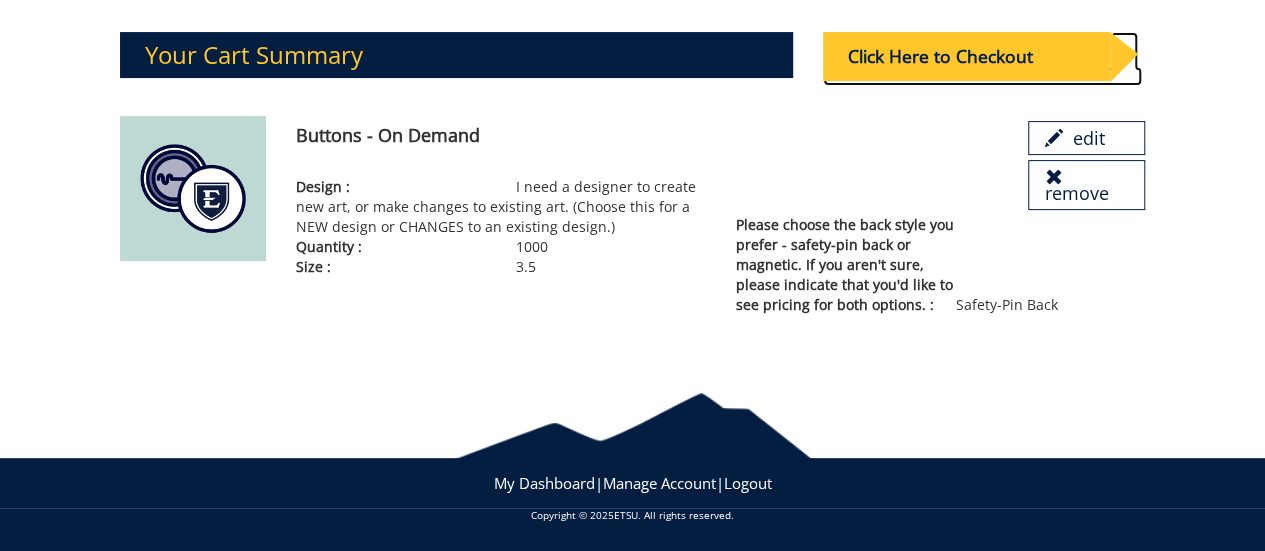 click on "Click Here to Checkout" at bounding box center [966, 56] 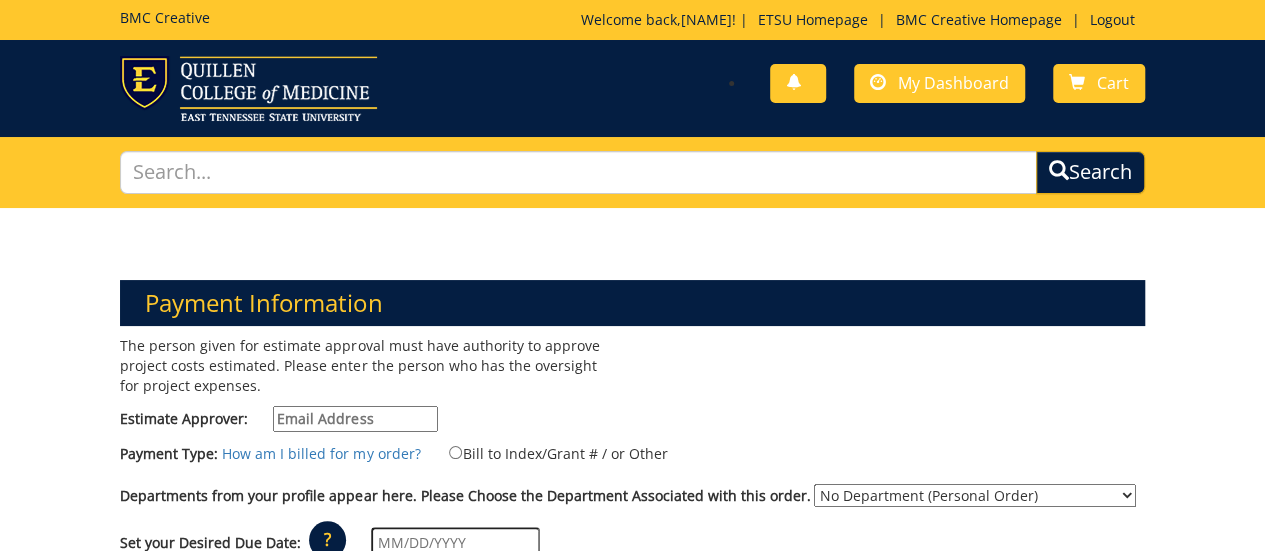 scroll, scrollTop: 200, scrollLeft: 0, axis: vertical 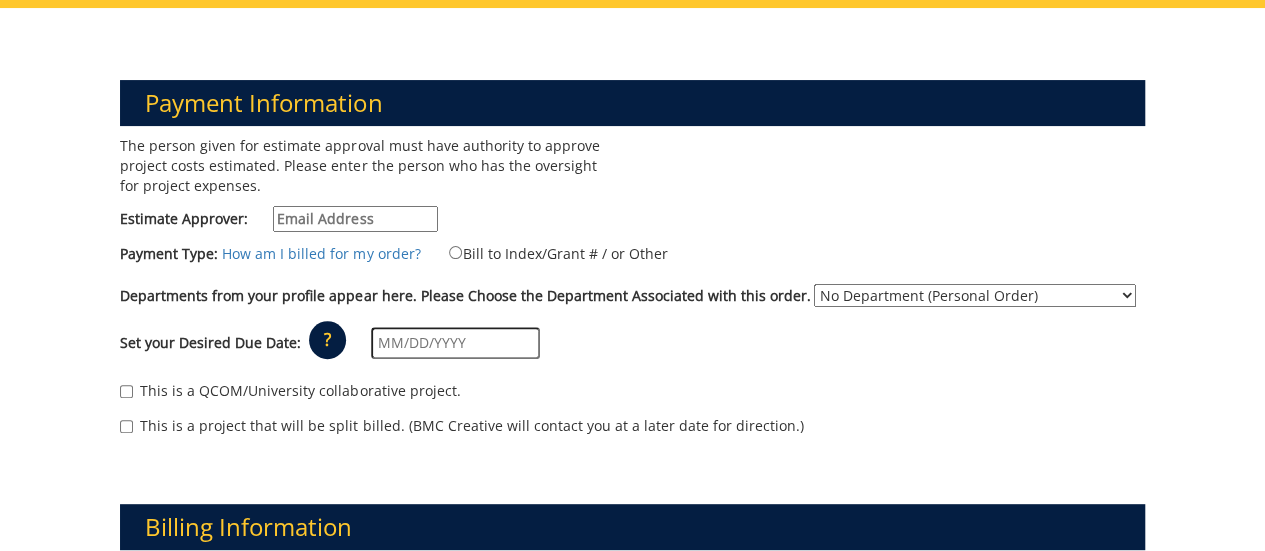 click on "Estimate Approver:" at bounding box center (355, 219) 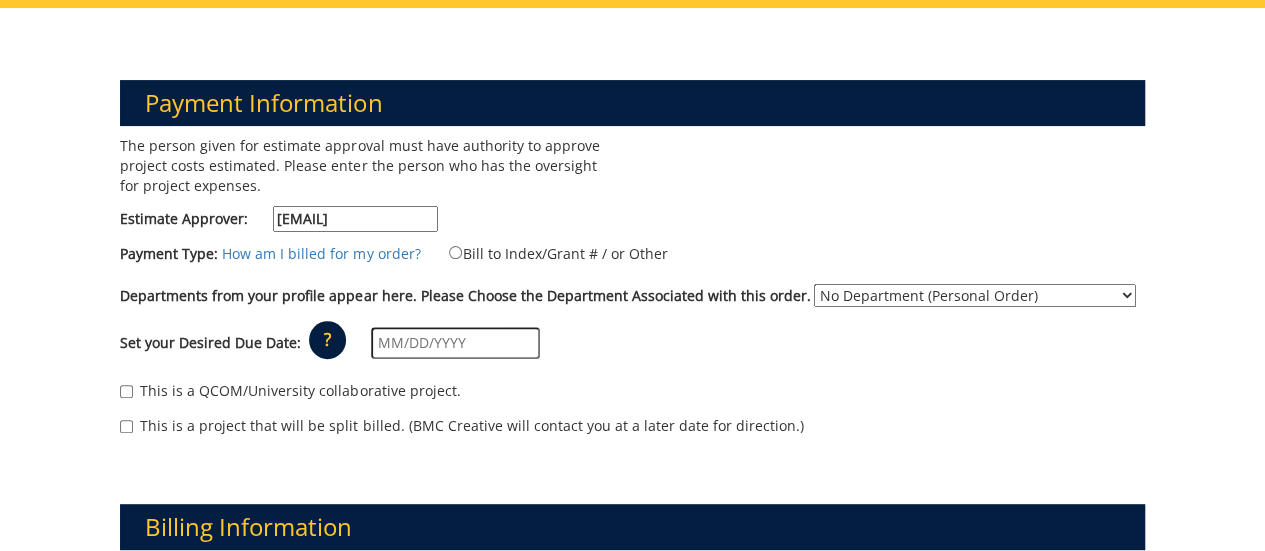 type on "Martin Center for the Arts" 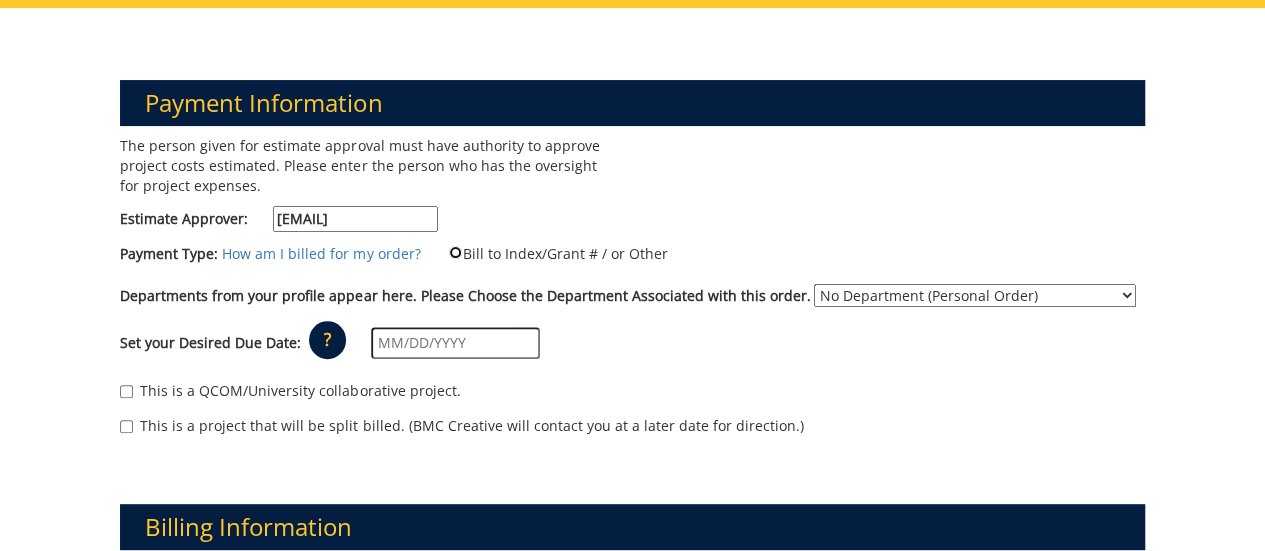 click on "Bill to Index/Grant # / or
Other" at bounding box center (455, 252) 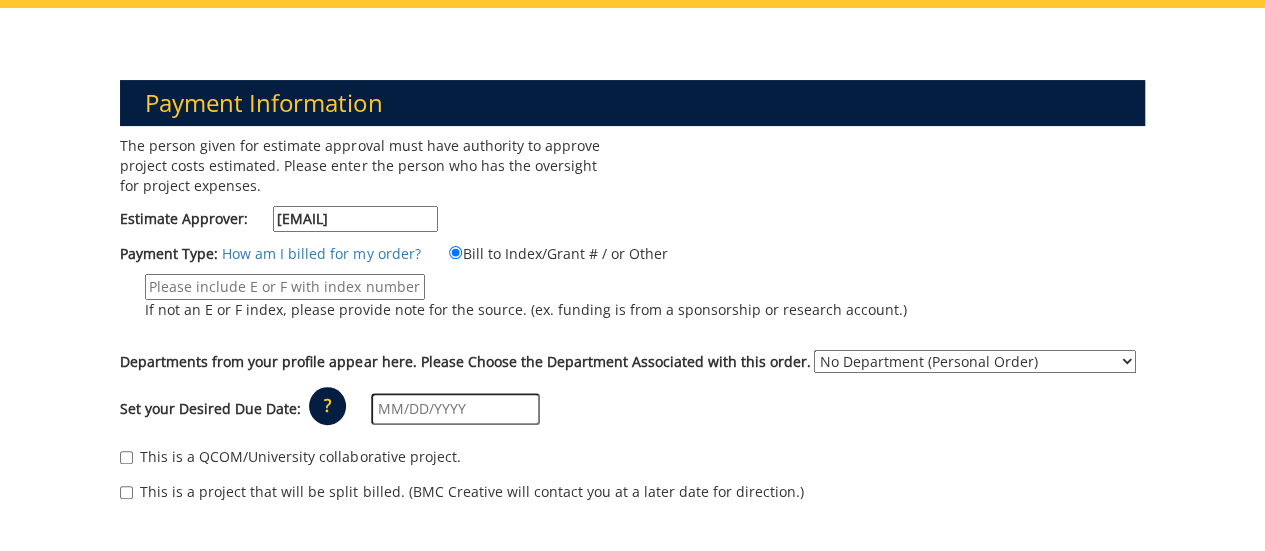 click on "If not an E or F index, please provide
note for the source. (ex. funding is from a sponsorship or research
account.)" at bounding box center [285, 287] 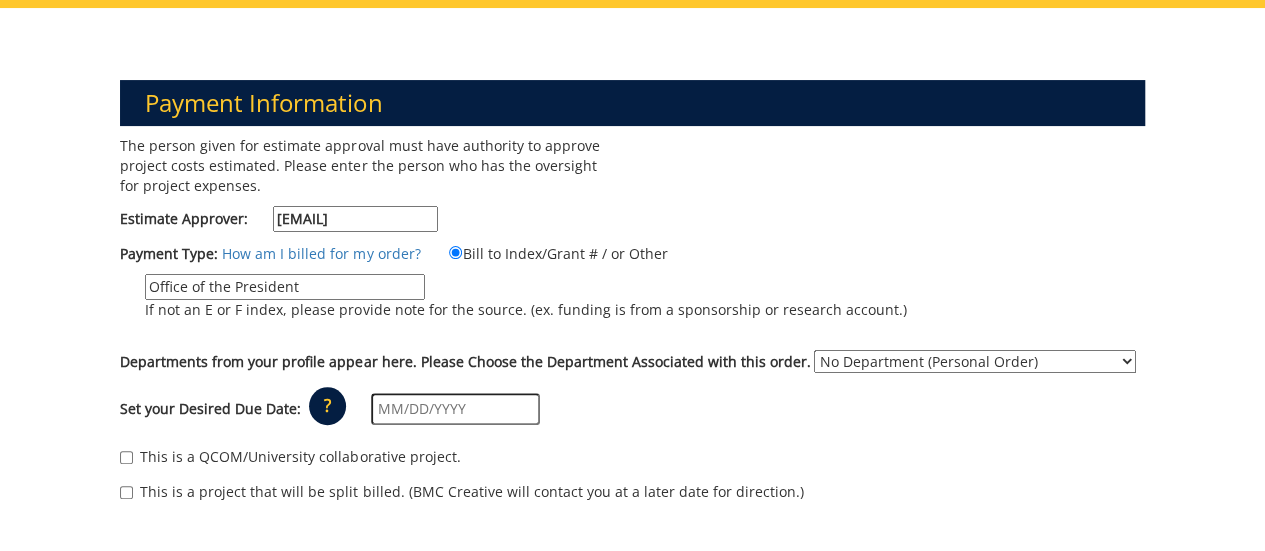 click on "No Department (Personal Order)
Alumni (ALU)
Community and Government Relations (GCR)
President's Office (PRZ)
Registrar
University Advancement
Other
Martin Center for the Arts (MCA)" at bounding box center (975, 361) 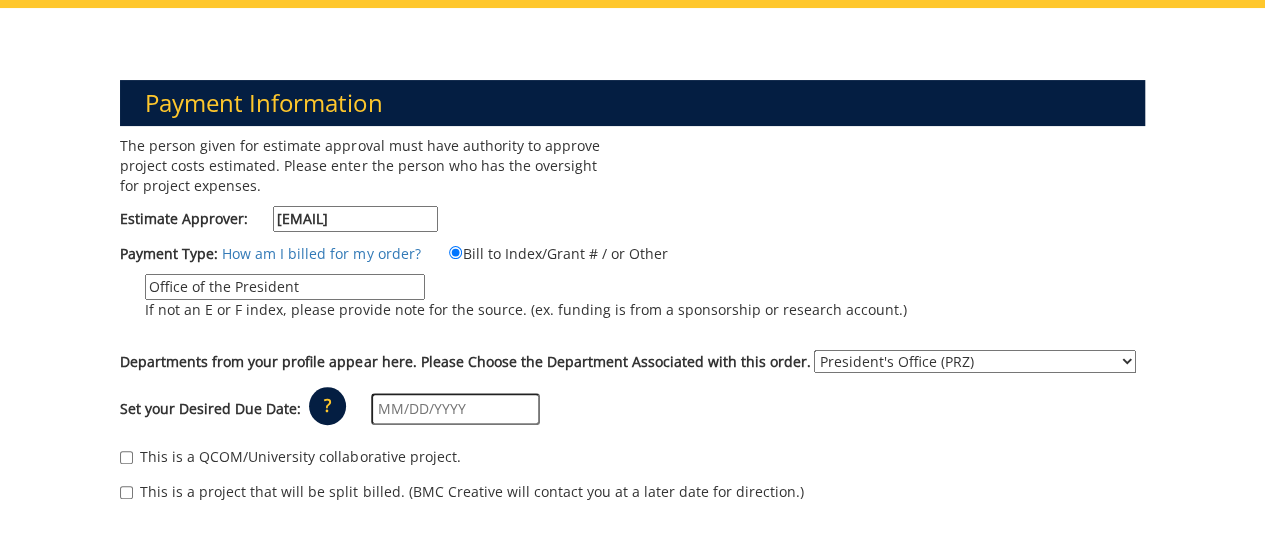 click on "No Department (Personal Order)
Alumni (ALU)
Community and Government Relations (GCR)
President's Office (PRZ)
Registrar
University Advancement
Other
Martin Center for the Arts (MCA)" at bounding box center (975, 361) 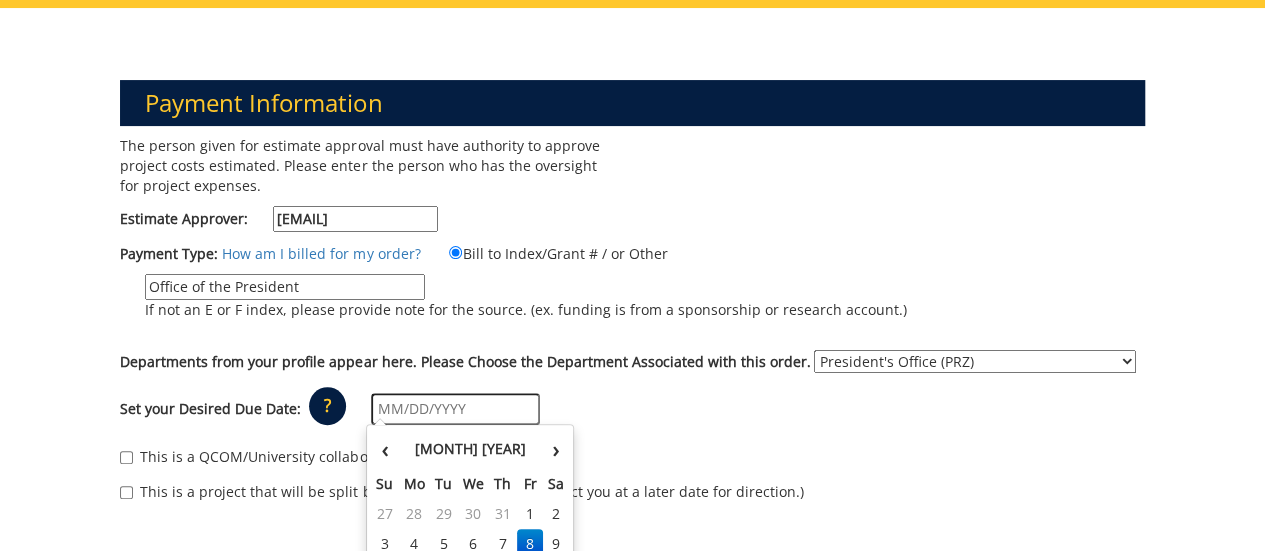 click at bounding box center [455, 409] 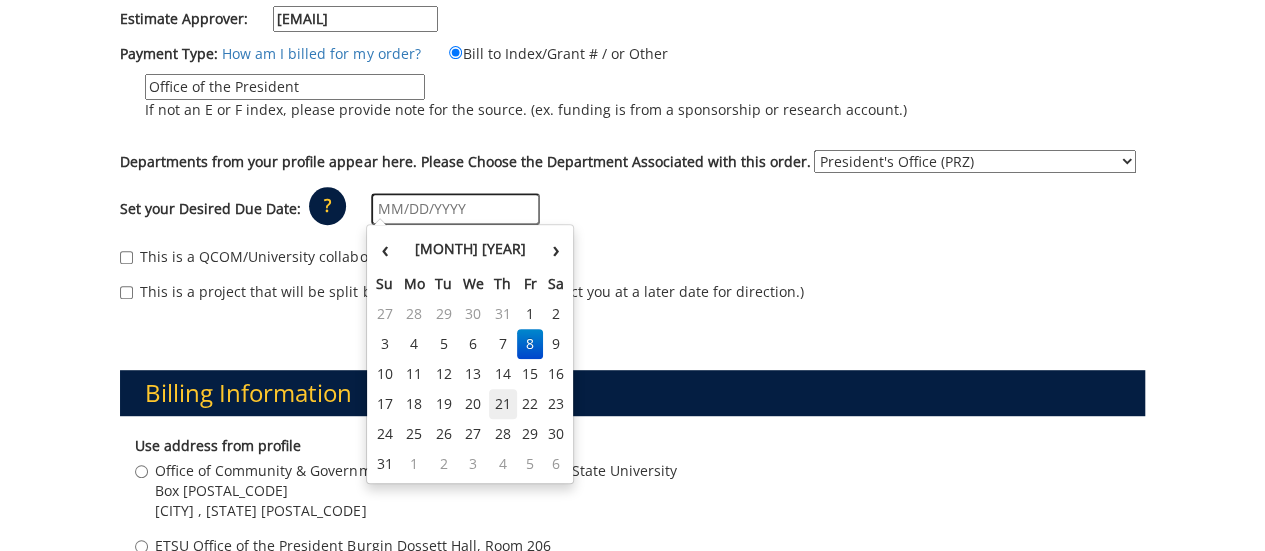 click on "21" at bounding box center (503, 404) 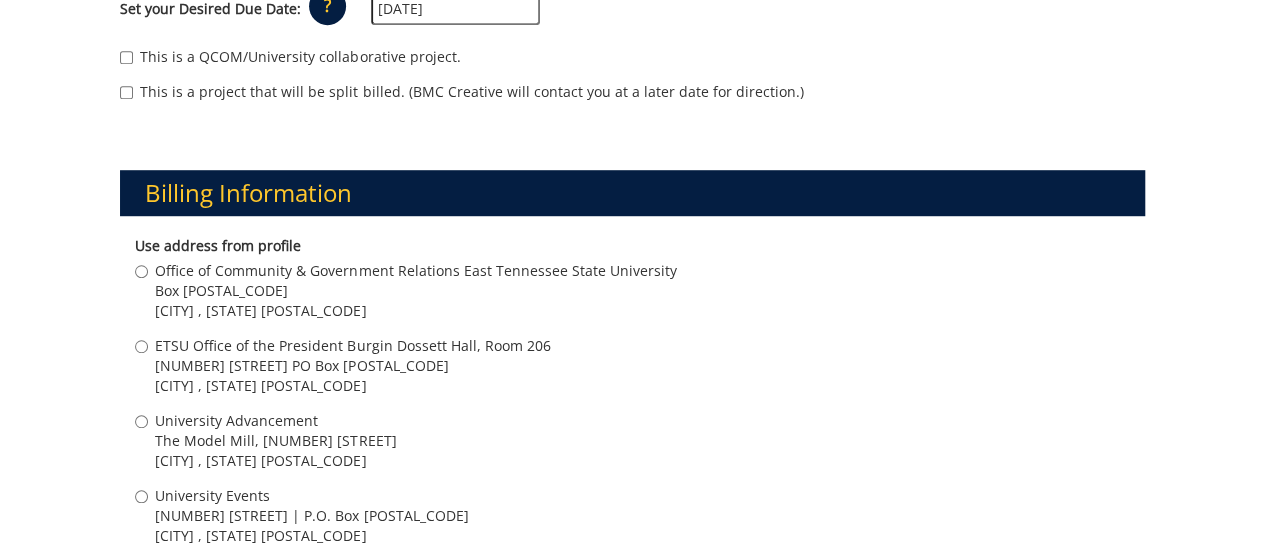 scroll, scrollTop: 700, scrollLeft: 0, axis: vertical 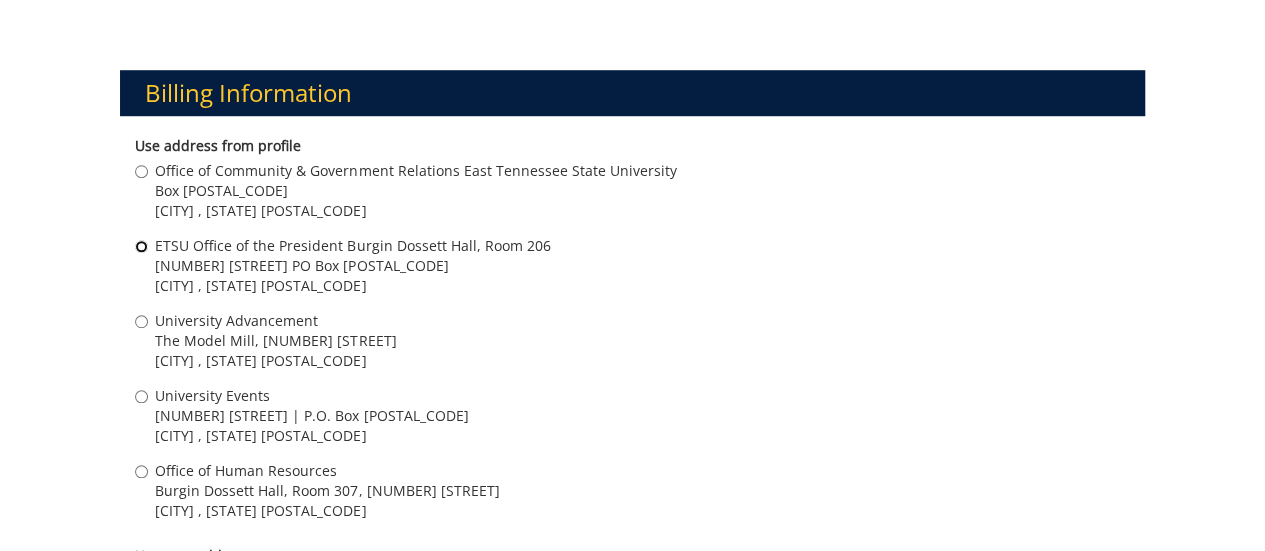 click on "ETSU Office of the President Burgin Dossett Hall, Room 206
1276 Gilbreath Drive PO Box 70734
Johnson City
, TN 37614" at bounding box center [141, 246] 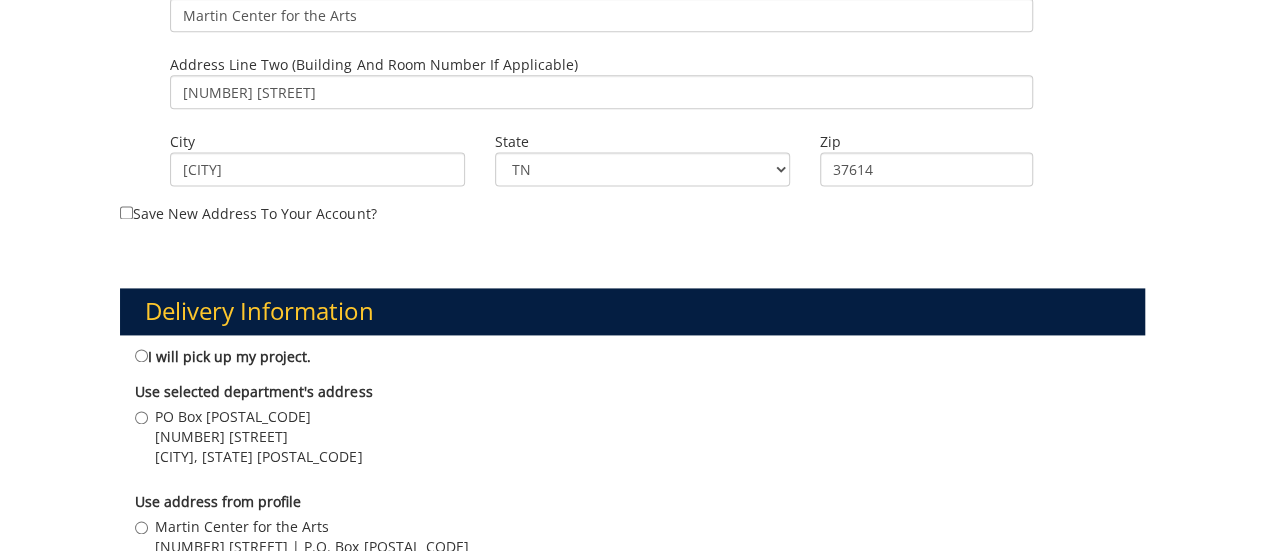 scroll, scrollTop: 1500, scrollLeft: 0, axis: vertical 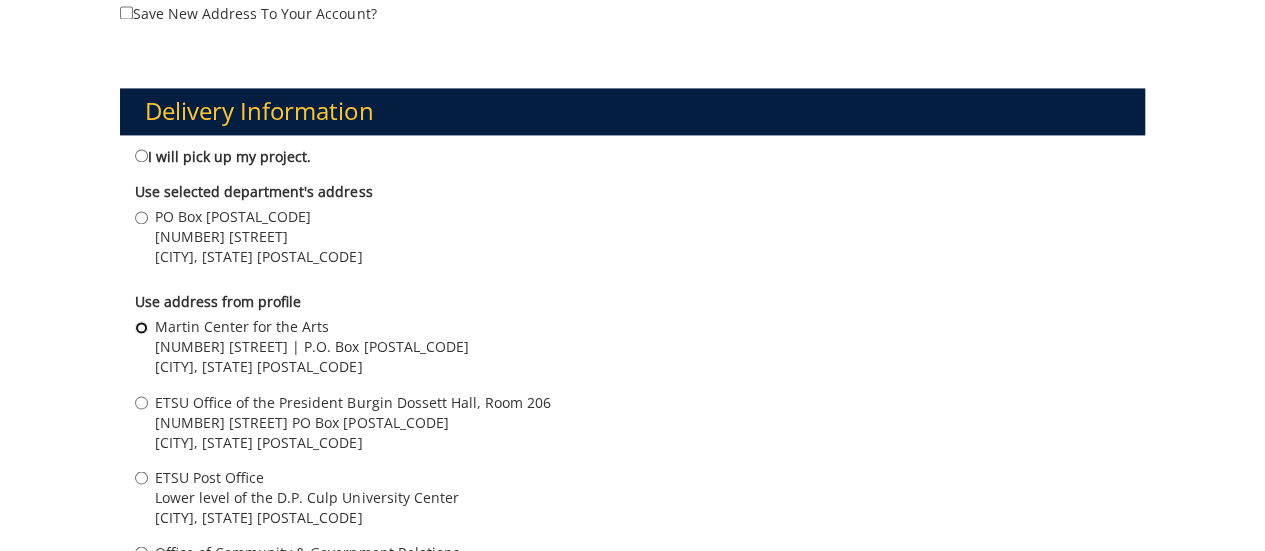 click on "Martin Center for the Arts
1320 W. State of Franklin | P.O. Box 70706
Johnson City
, TN 37614" at bounding box center (141, 327) 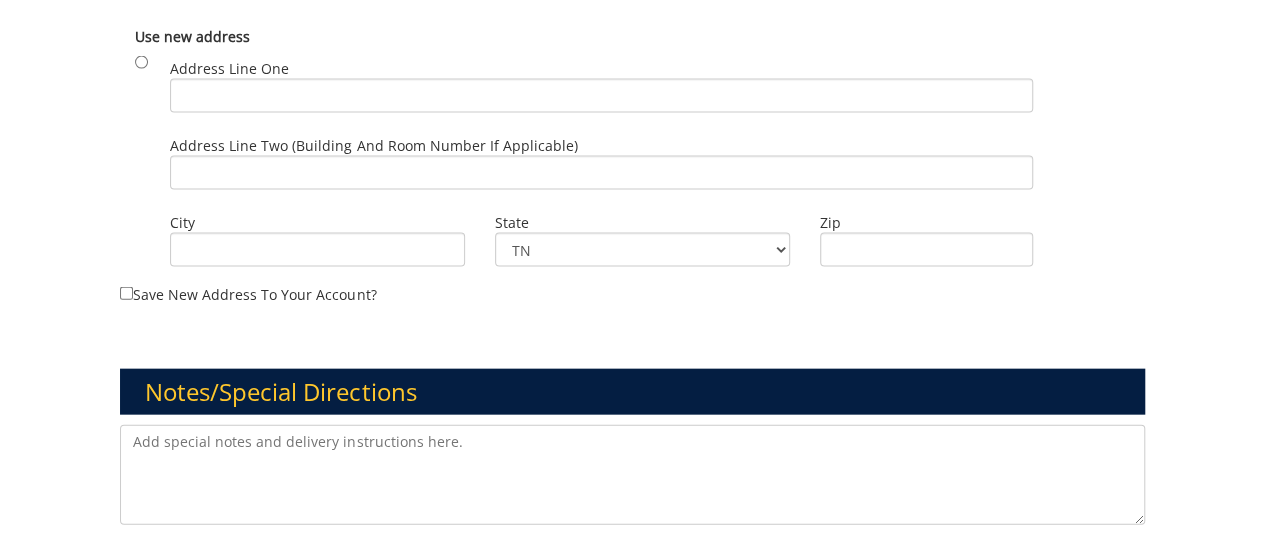 scroll, scrollTop: 2300, scrollLeft: 0, axis: vertical 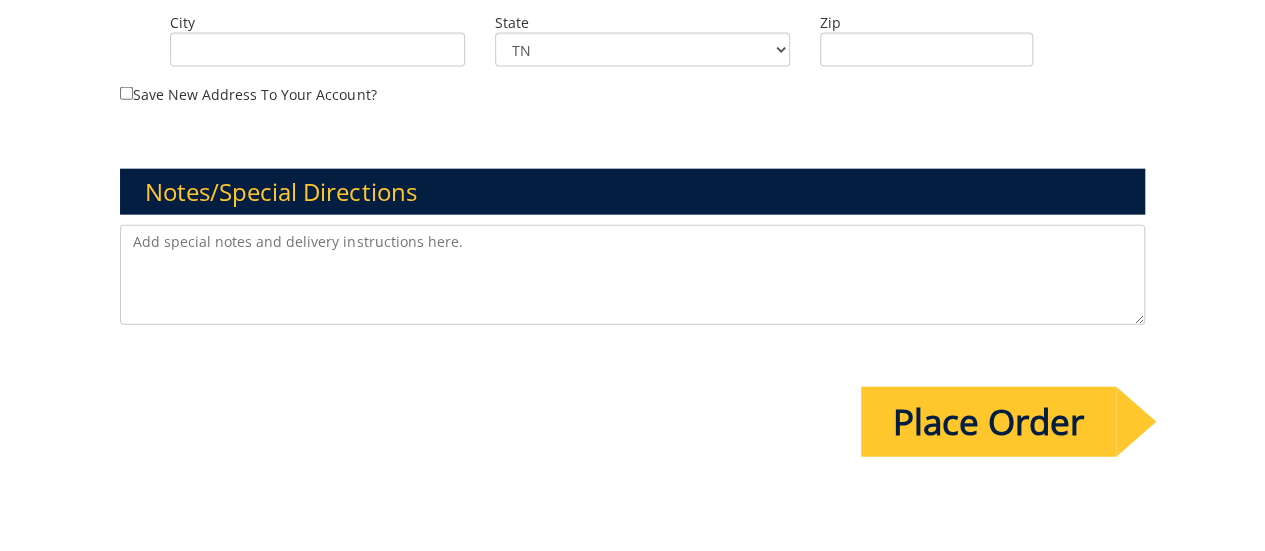click at bounding box center (632, 275) 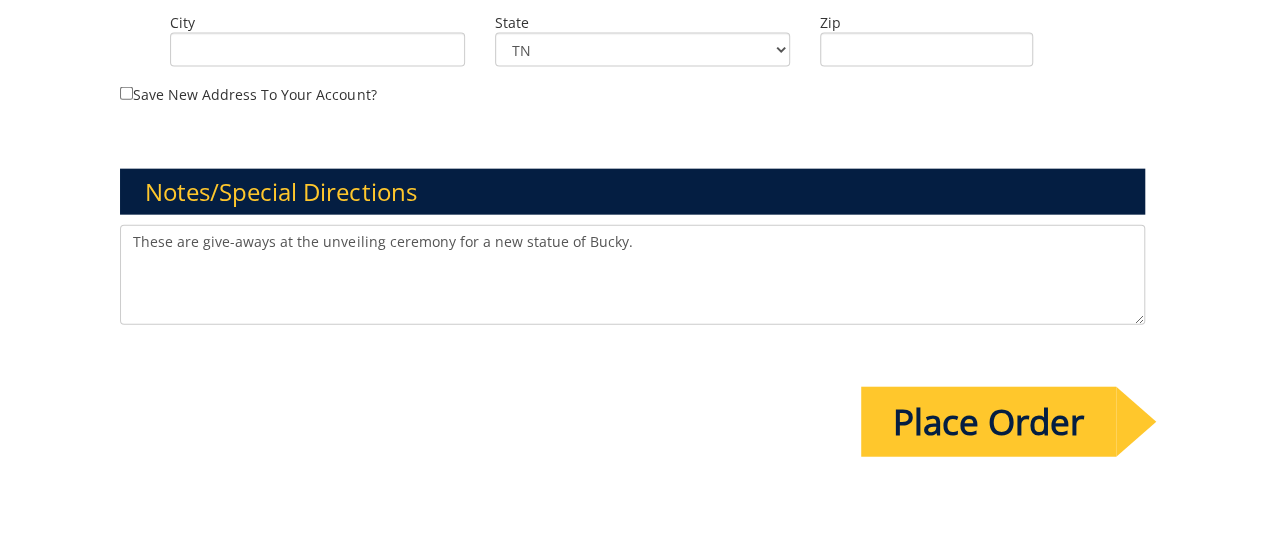 click on "These are give-aways at the unveiling ceremony for a new statue of Bucky." at bounding box center [632, 275] 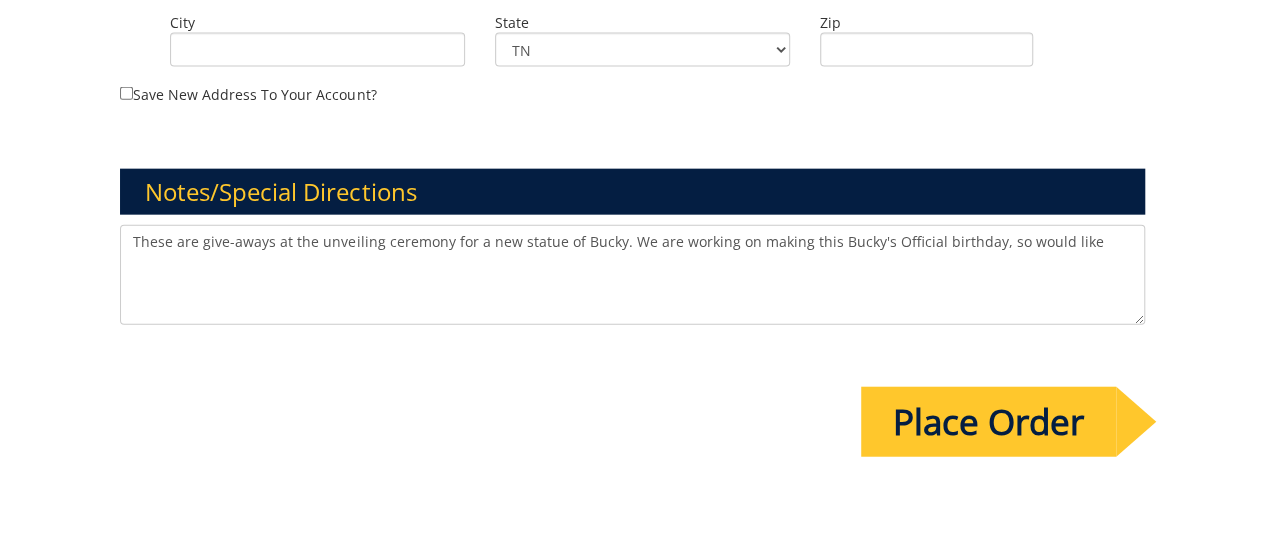 click on "These are give-aways at the unveiling ceremony for a new statue of Bucky. We are working on making this Bucky's Official birthday, so would like" at bounding box center [632, 275] 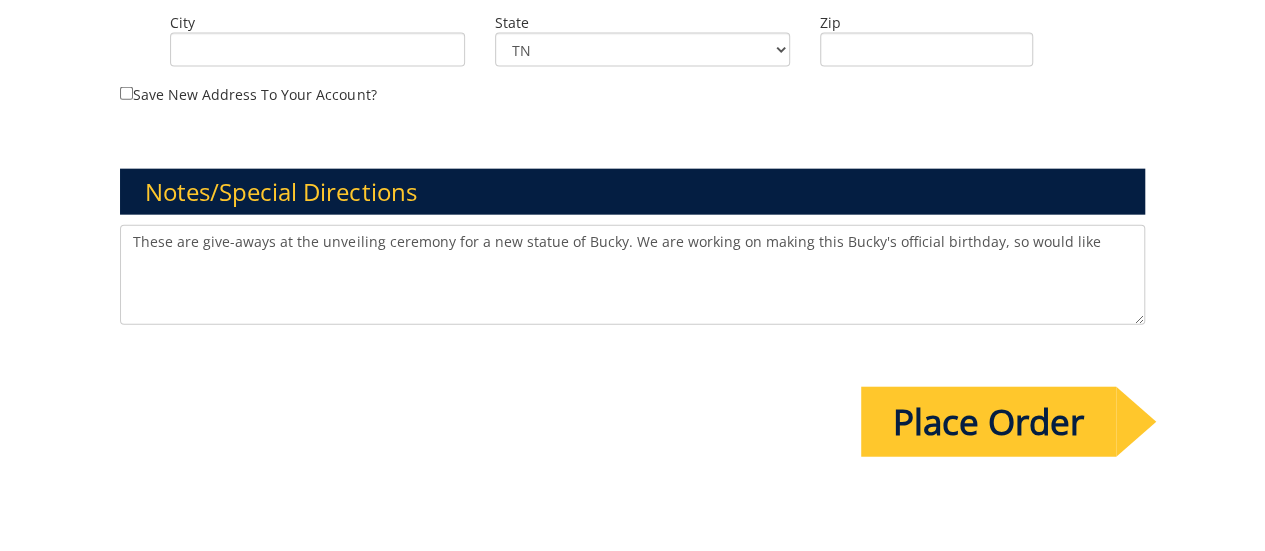drag, startPoint x: 748, startPoint y: 241, endPoint x: 681, endPoint y: 550, distance: 316.18033 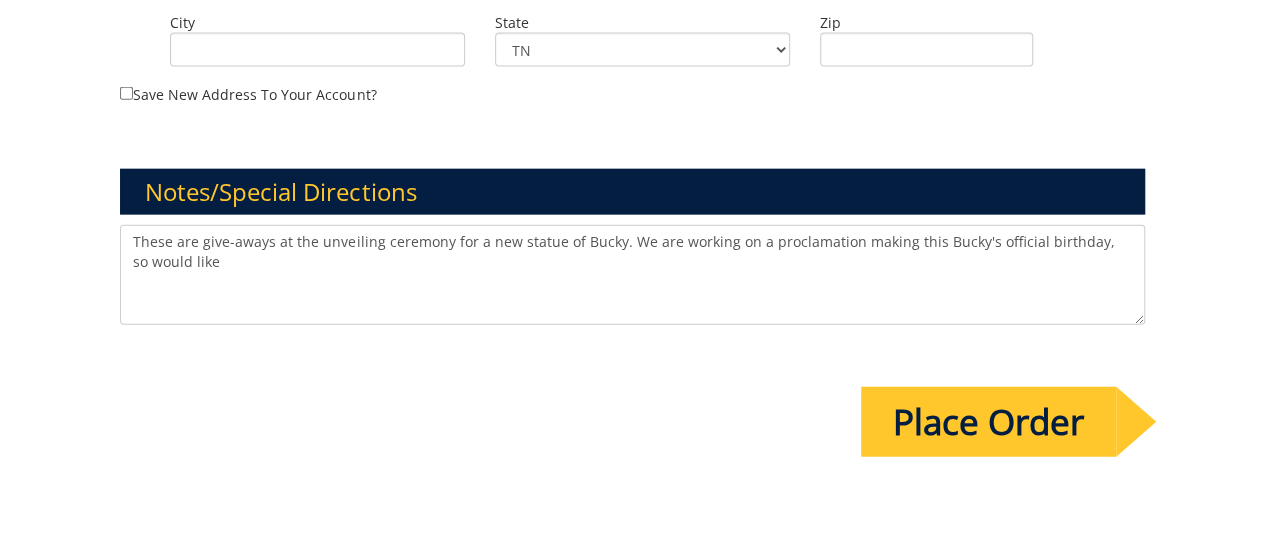 click on "These are give-aways at the unveiling ceremony for a new statue of Bucky. We are working on a proclamation making this Bucky's official birthday, so would like" at bounding box center (632, 275) 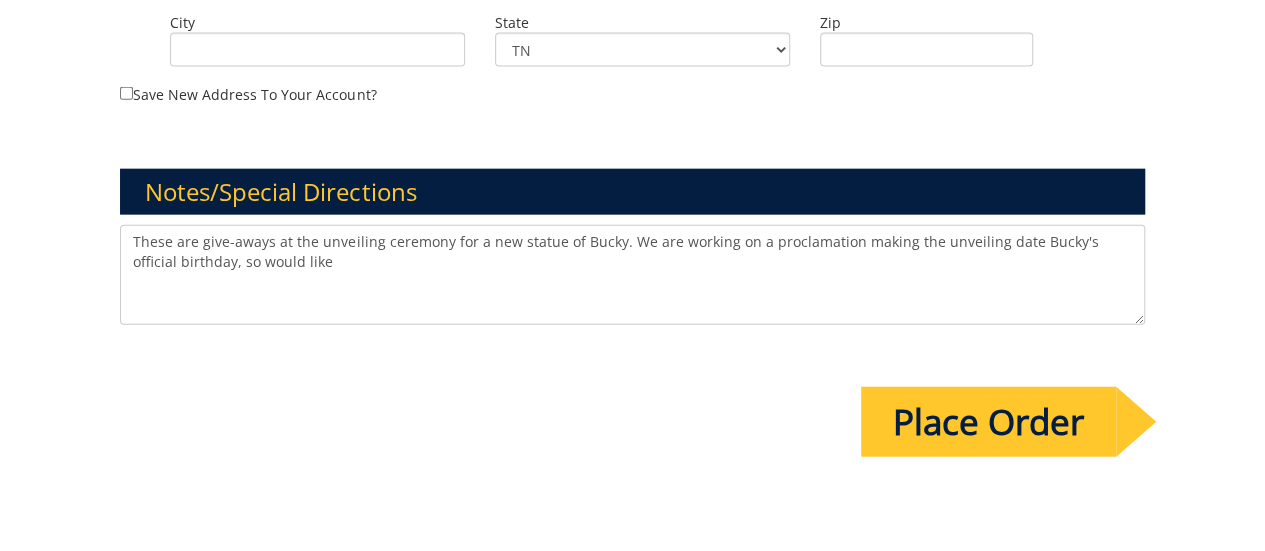 drag, startPoint x: 312, startPoint y: 257, endPoint x: 189, endPoint y: 251, distance: 123.146255 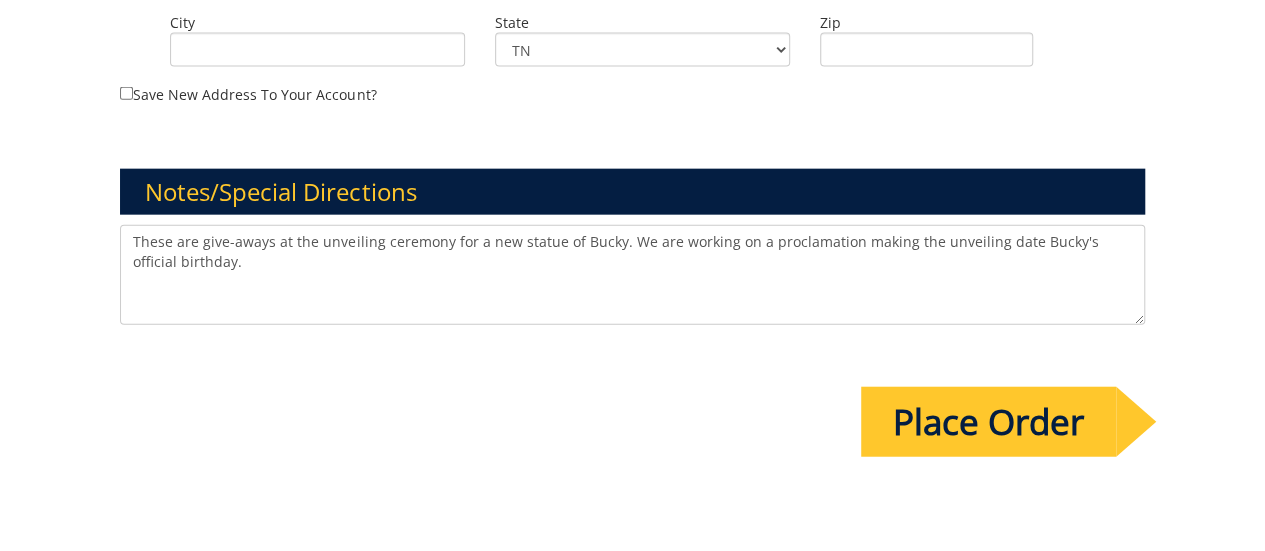 type on "These are give-aways at the unveiling ceremony for a new statue of Bucky. We are working on a proclamation making the unveiling date Bucky's official birthday." 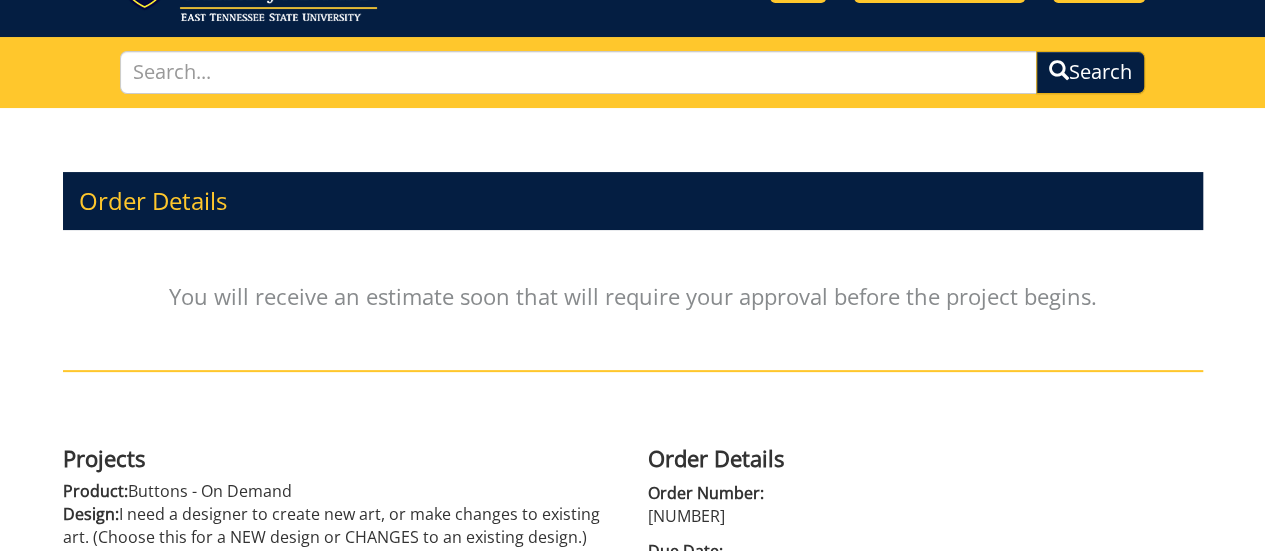 scroll, scrollTop: 0, scrollLeft: 0, axis: both 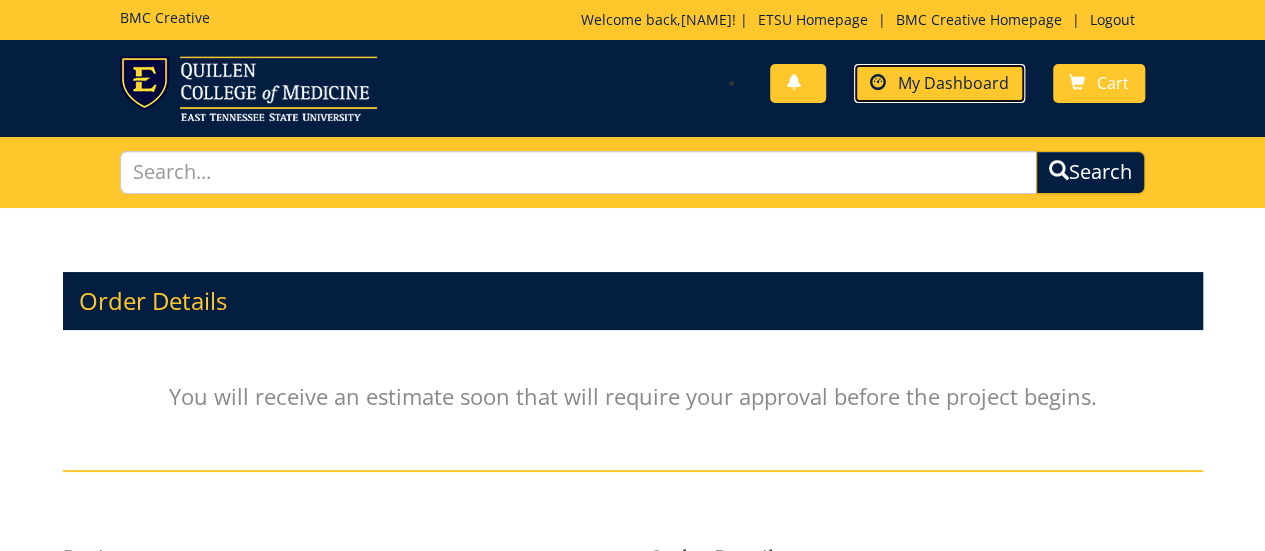 click on "My Dashboard" at bounding box center [953, 83] 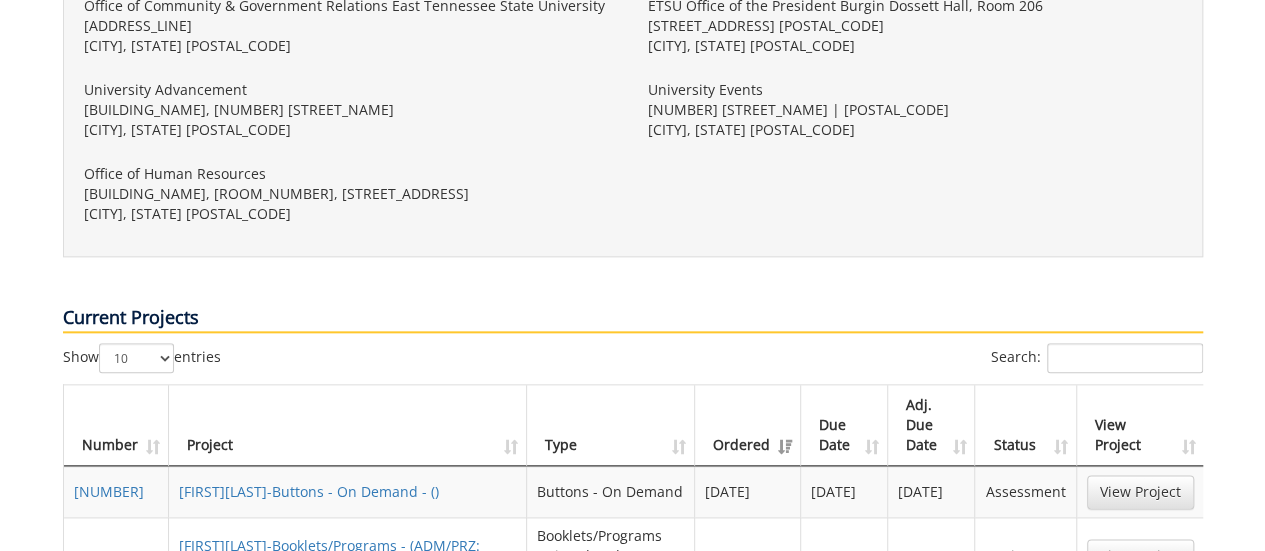scroll, scrollTop: 1100, scrollLeft: 0, axis: vertical 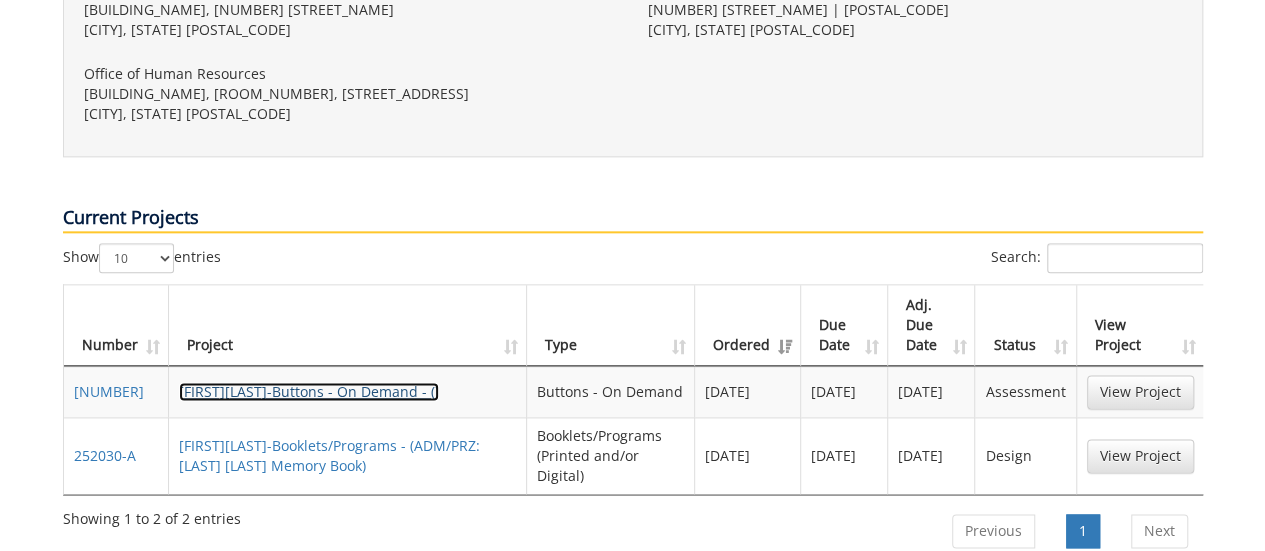 click on "[FIRST][LAST]-Buttons - On Demand - ()" at bounding box center (309, 391) 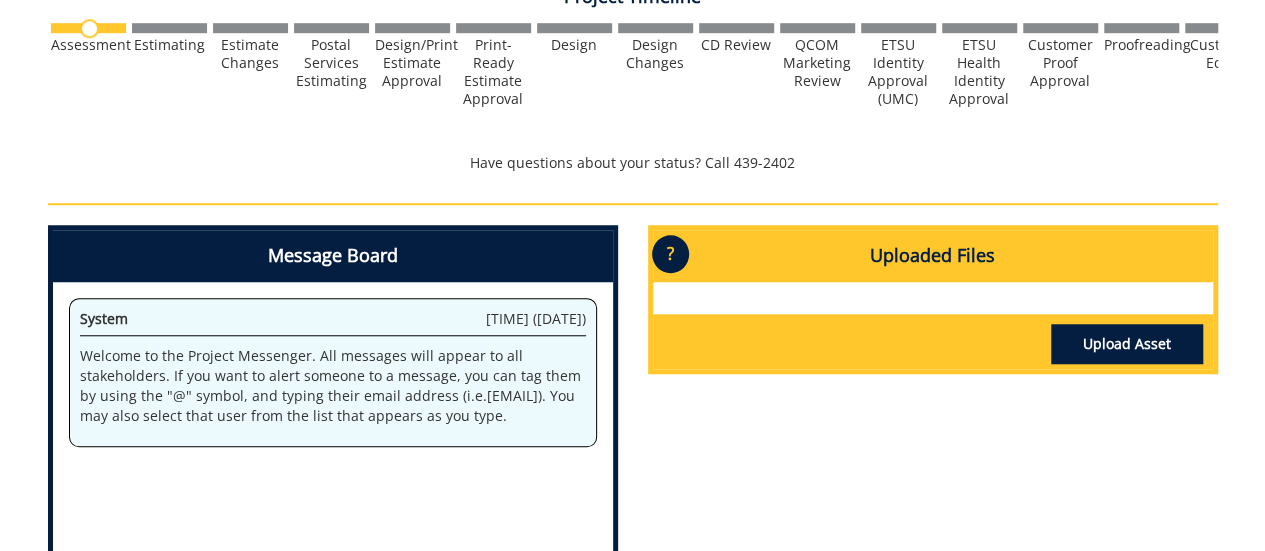 scroll, scrollTop: 800, scrollLeft: 0, axis: vertical 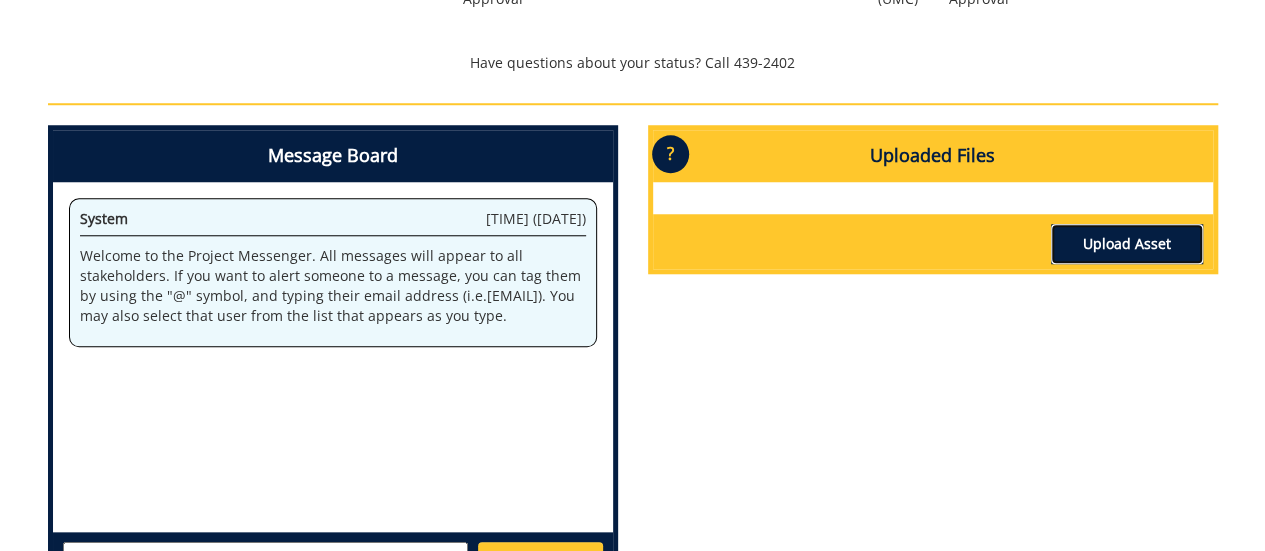 click on "Upload
Asset" at bounding box center [1127, 244] 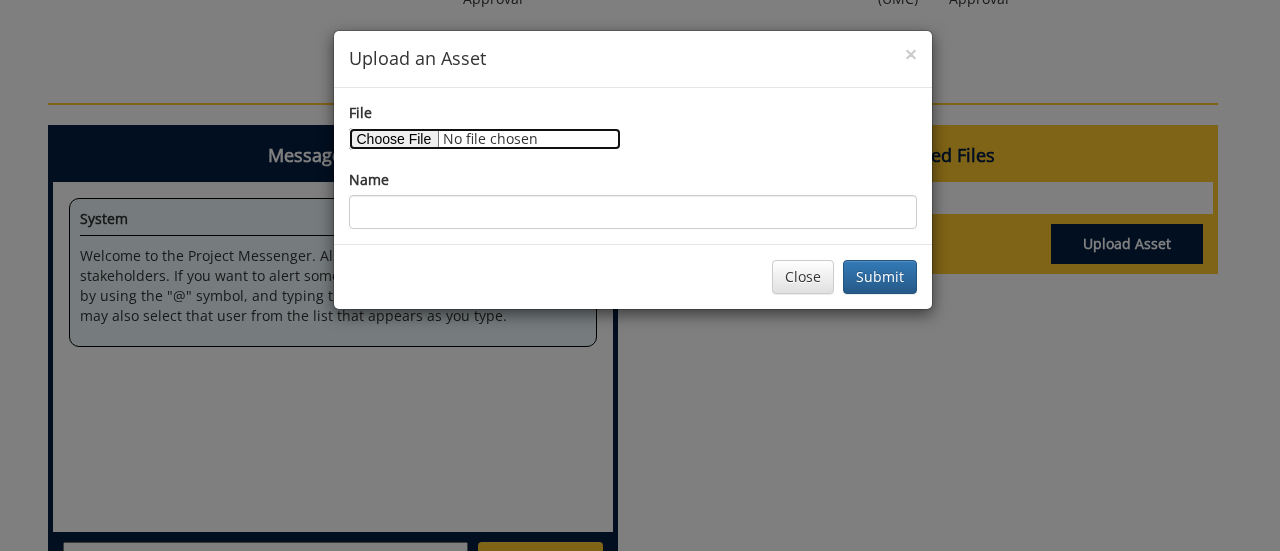 click on "File" at bounding box center (485, 139) 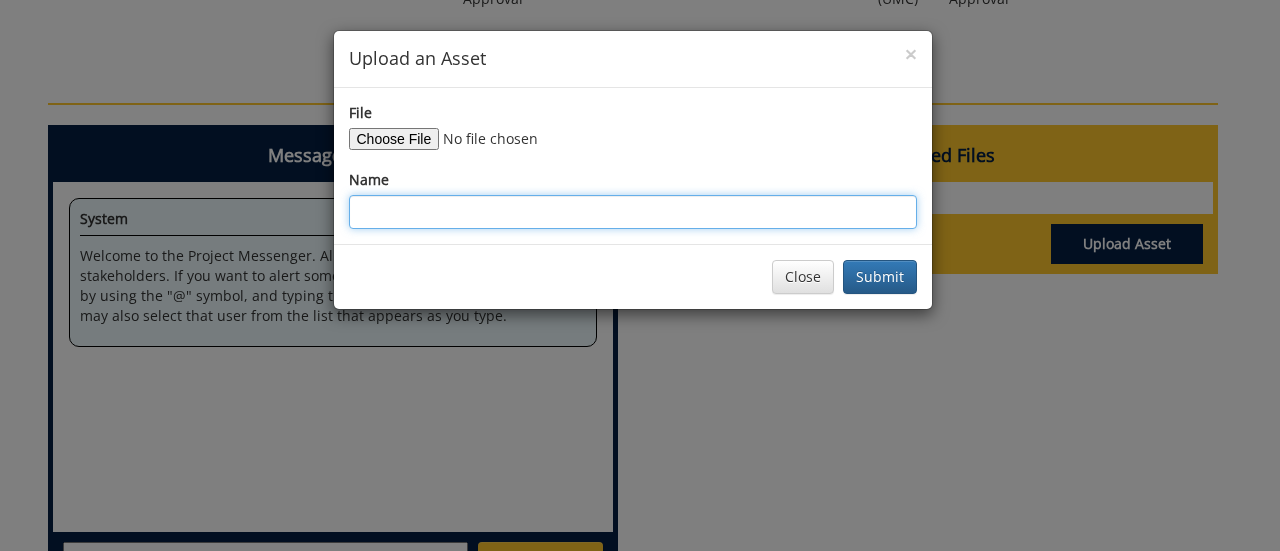 click on "Name" at bounding box center [633, 212] 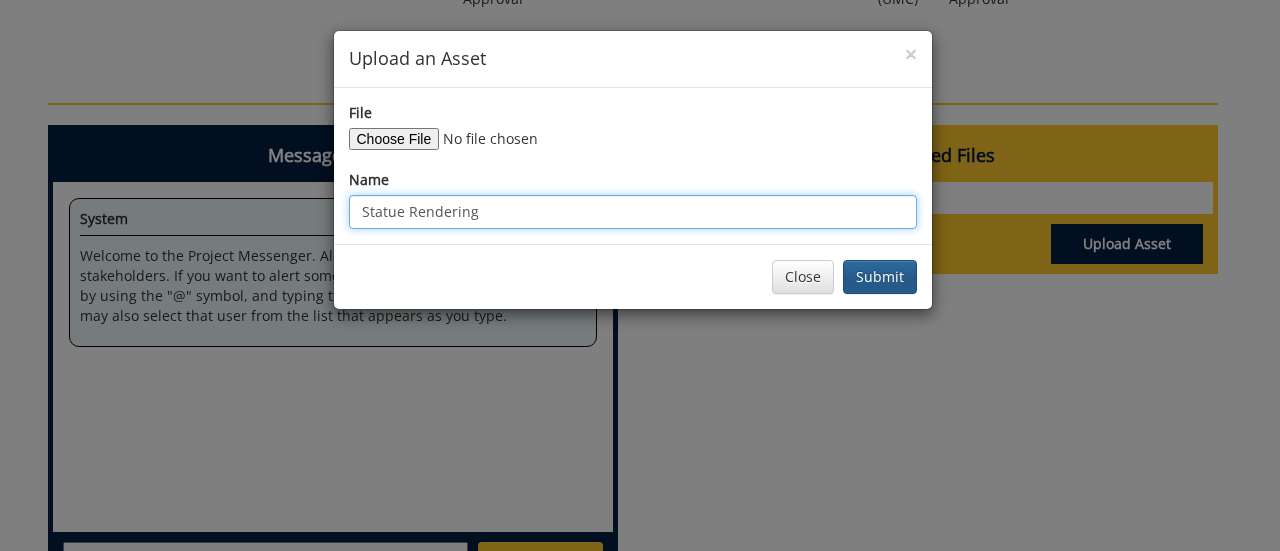type on "Statue Rendering" 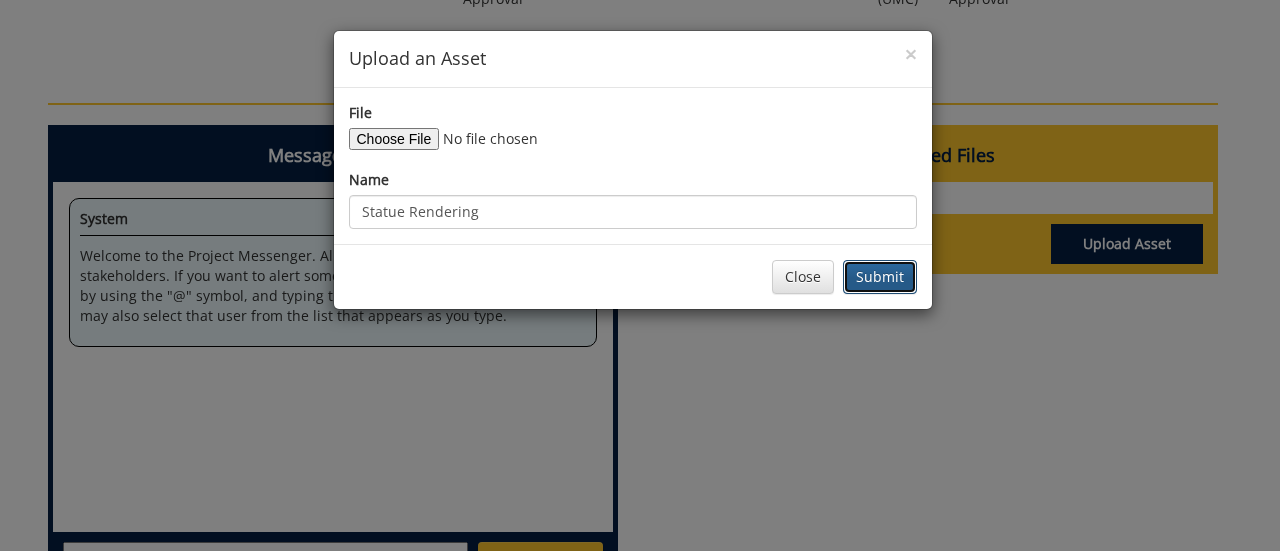 click on "Submit" at bounding box center [880, 277] 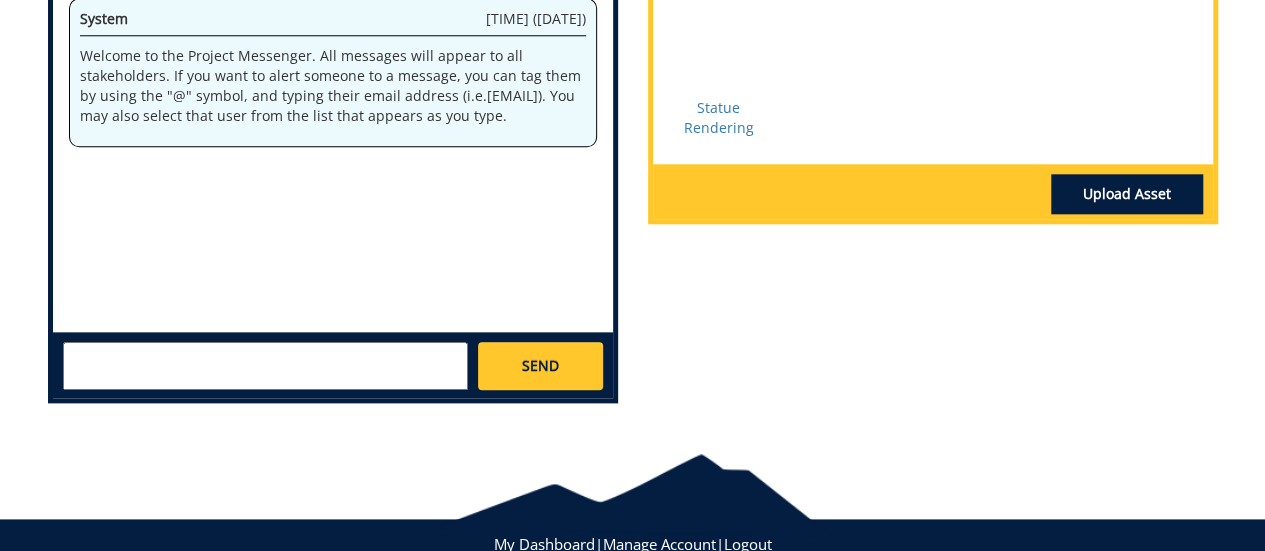 scroll, scrollTop: 900, scrollLeft: 0, axis: vertical 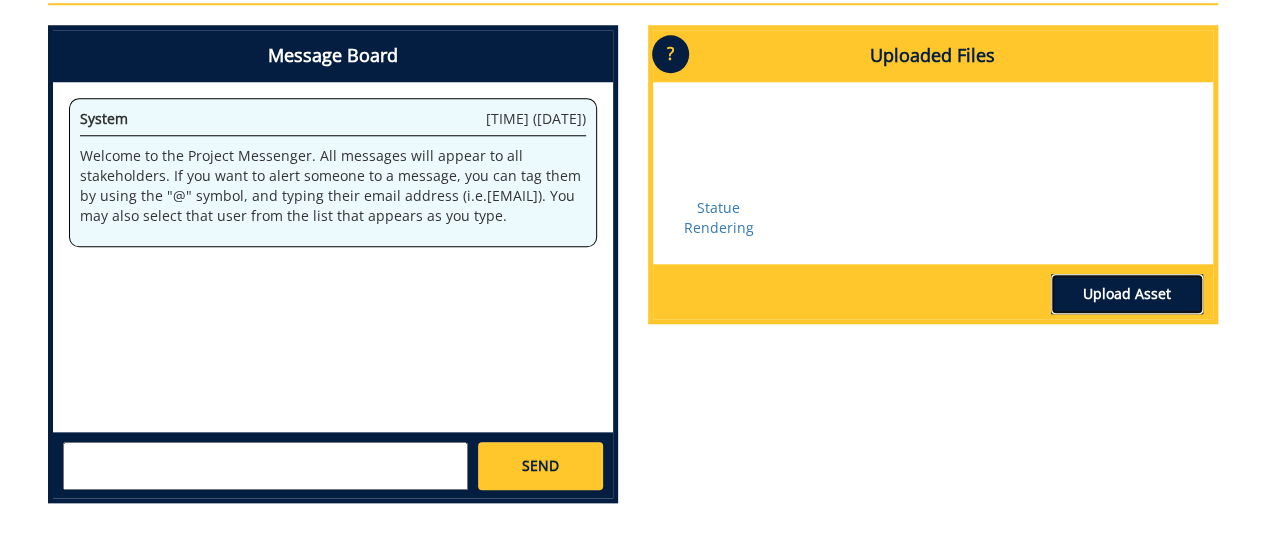 click on "Upload
Asset" at bounding box center (1127, 294) 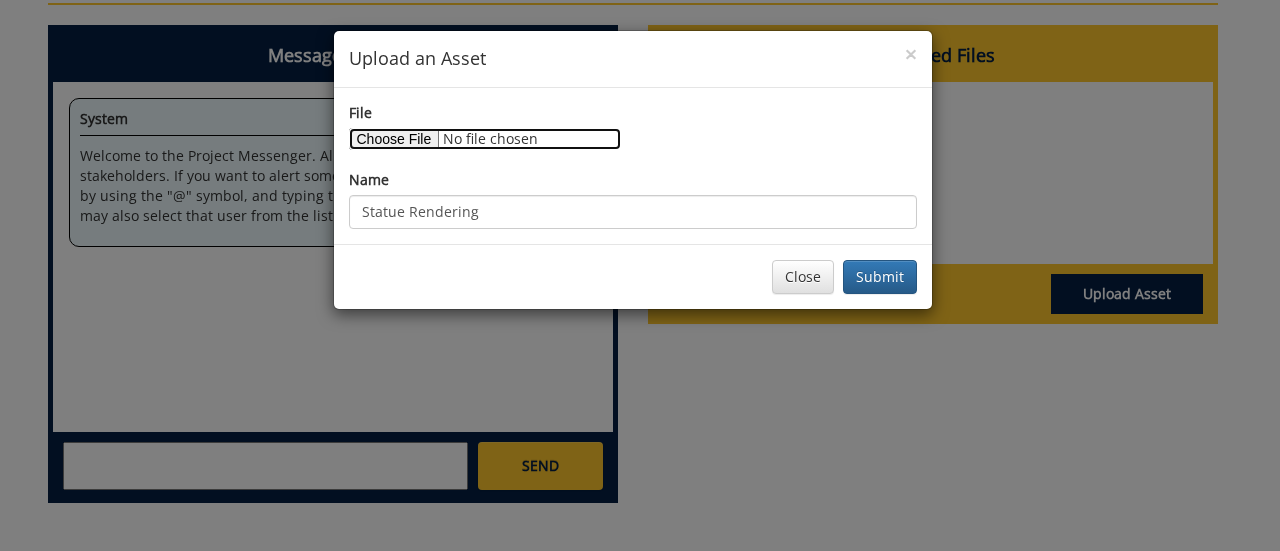click on "File" at bounding box center (485, 139) 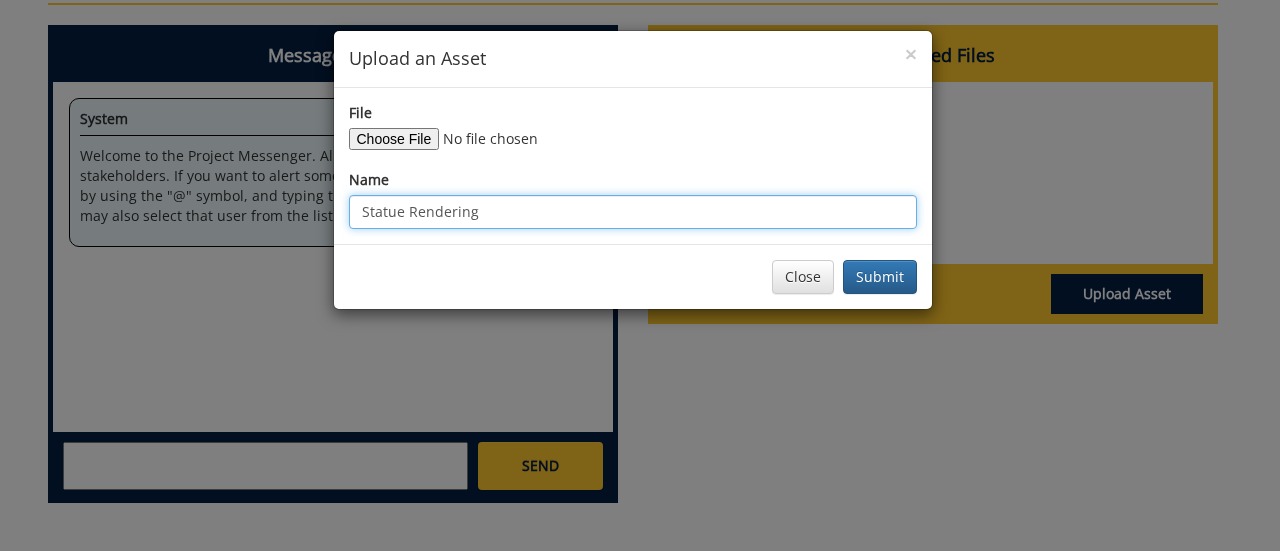 click on "Statue Rendering" at bounding box center [633, 212] 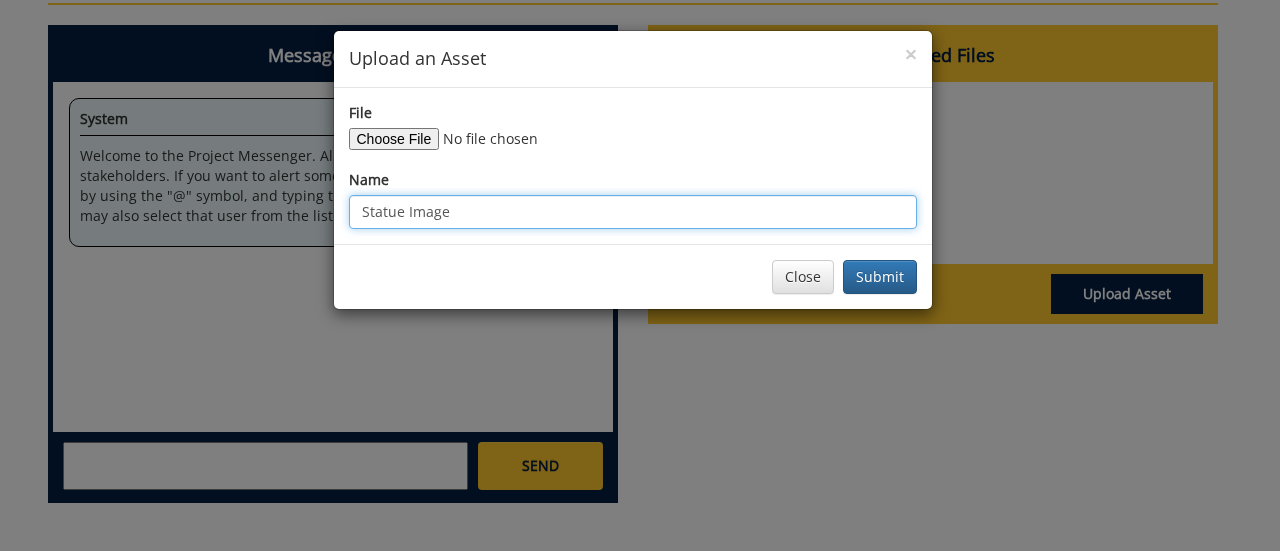 type on "Statue Image" 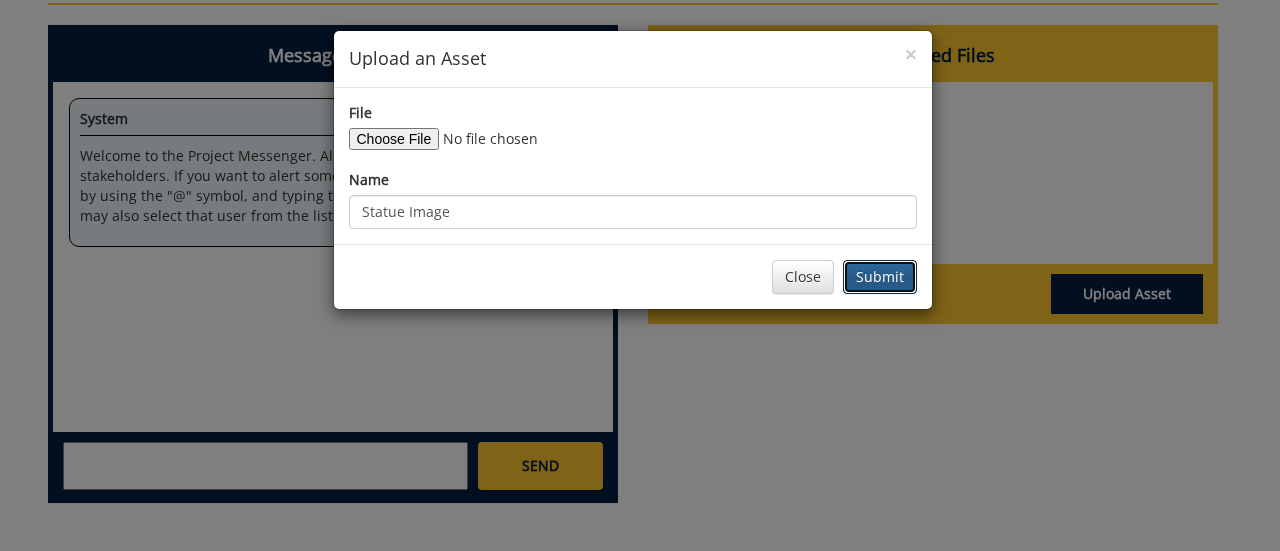 click on "Submit" at bounding box center (880, 277) 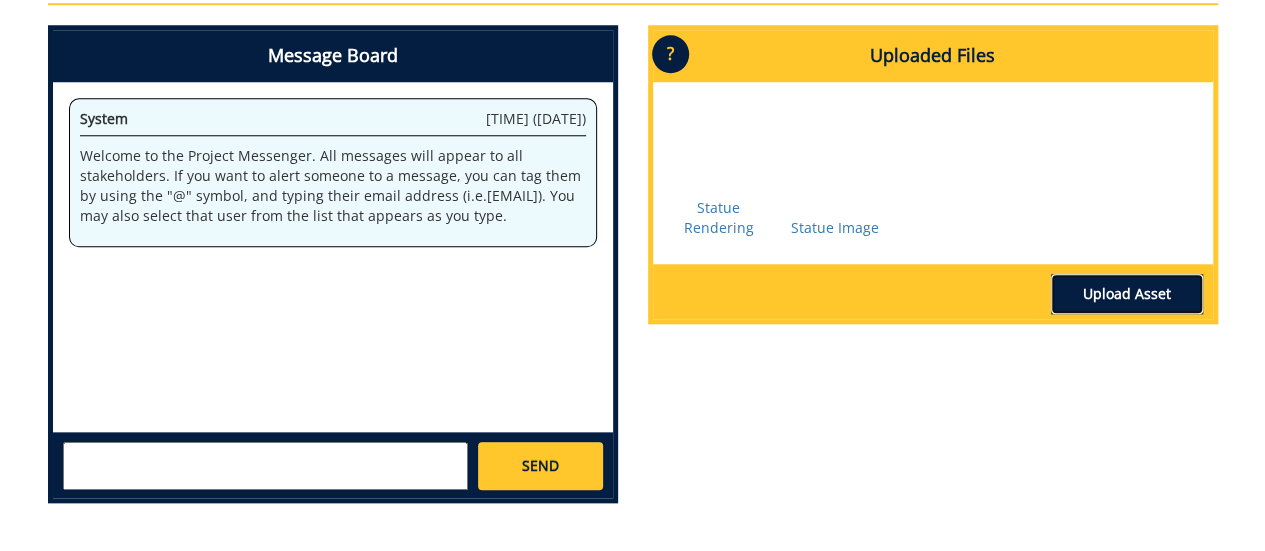 click on "Upload
Asset" at bounding box center [1127, 294] 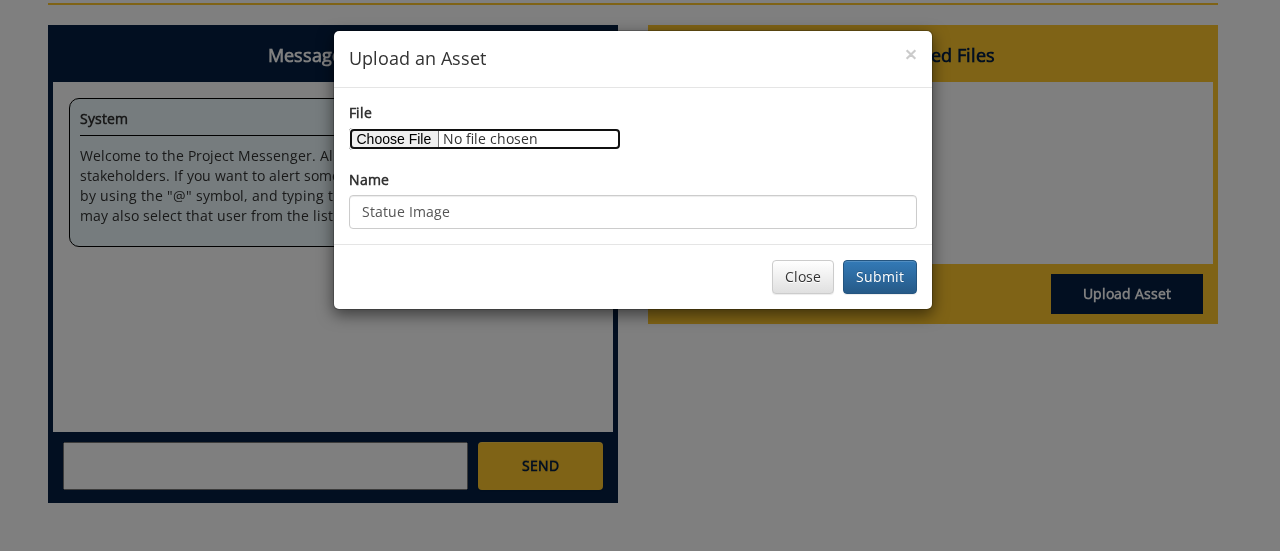 click on "File" at bounding box center [485, 139] 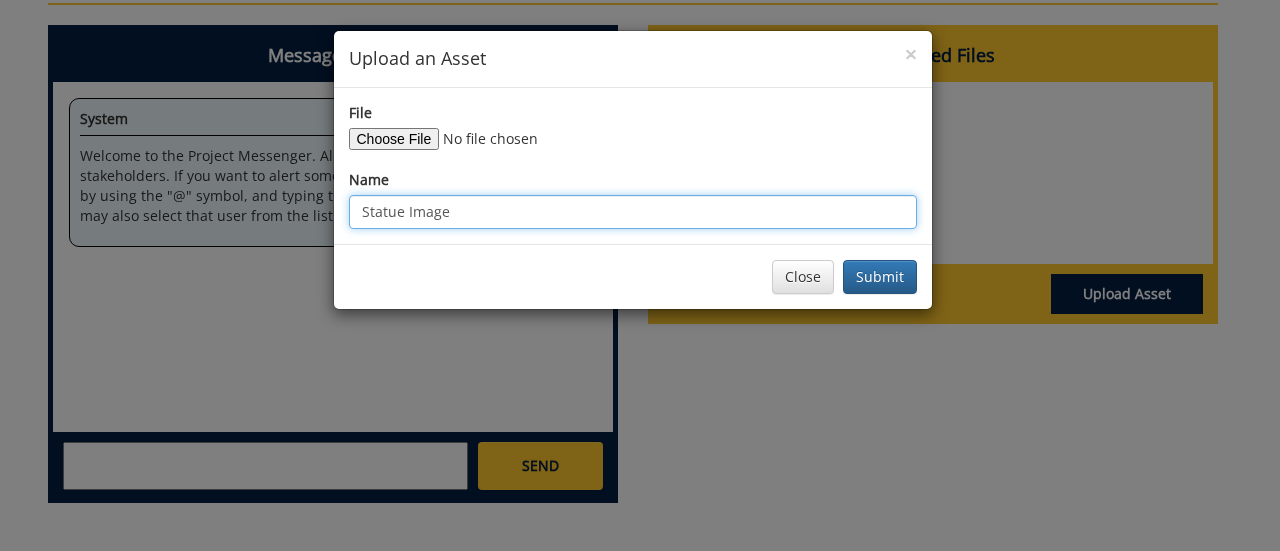 click on "Statue Image" at bounding box center (633, 212) 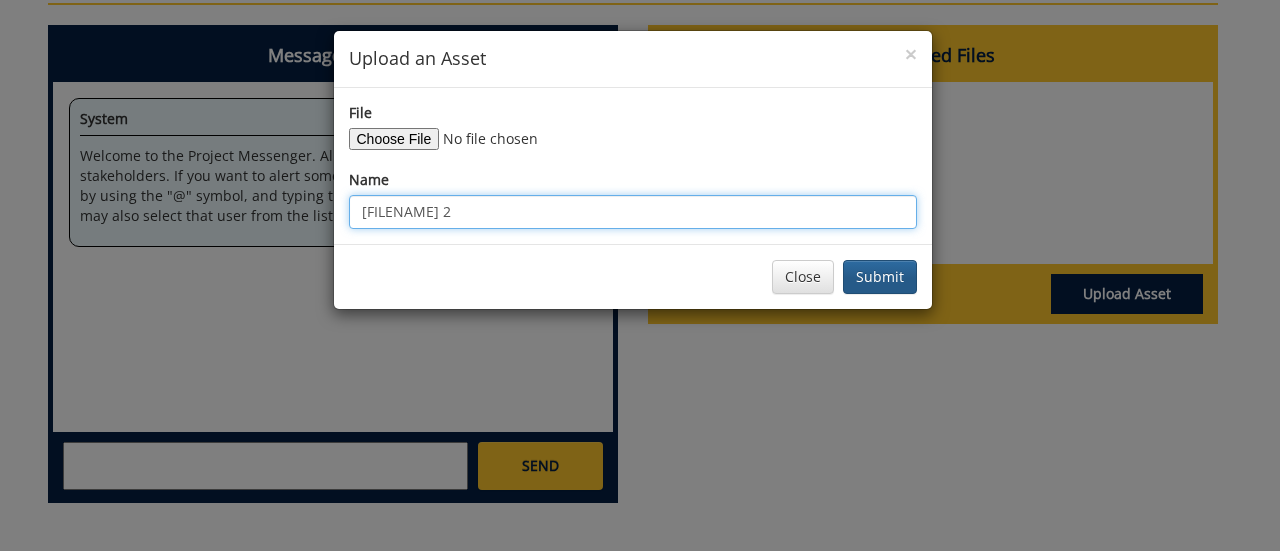 type on "[FILENAME] 2" 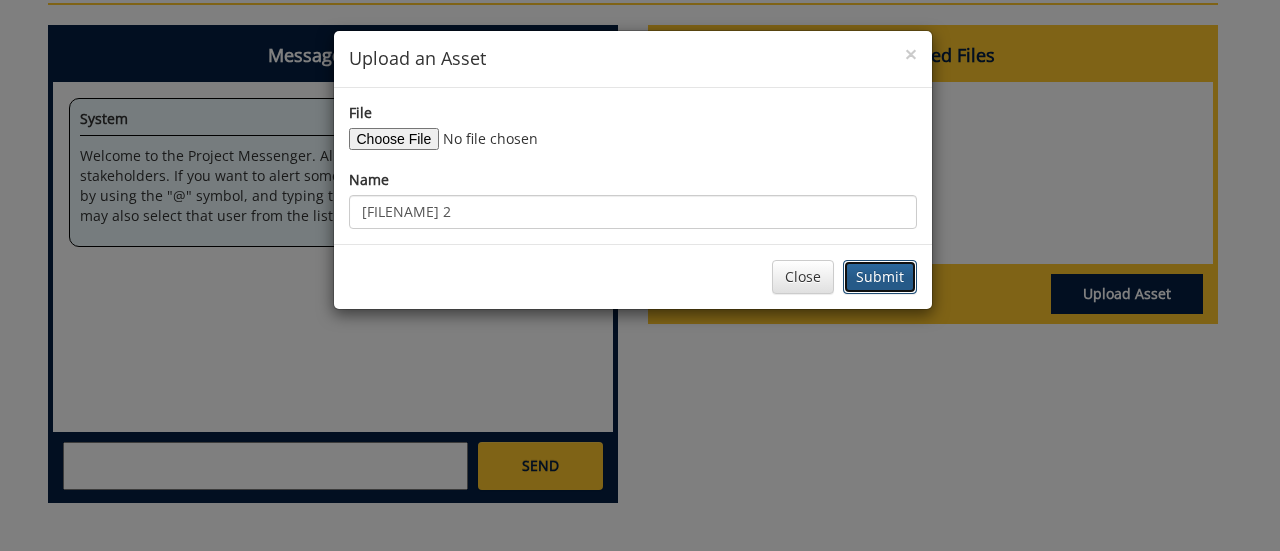 click on "Submit" at bounding box center (880, 277) 